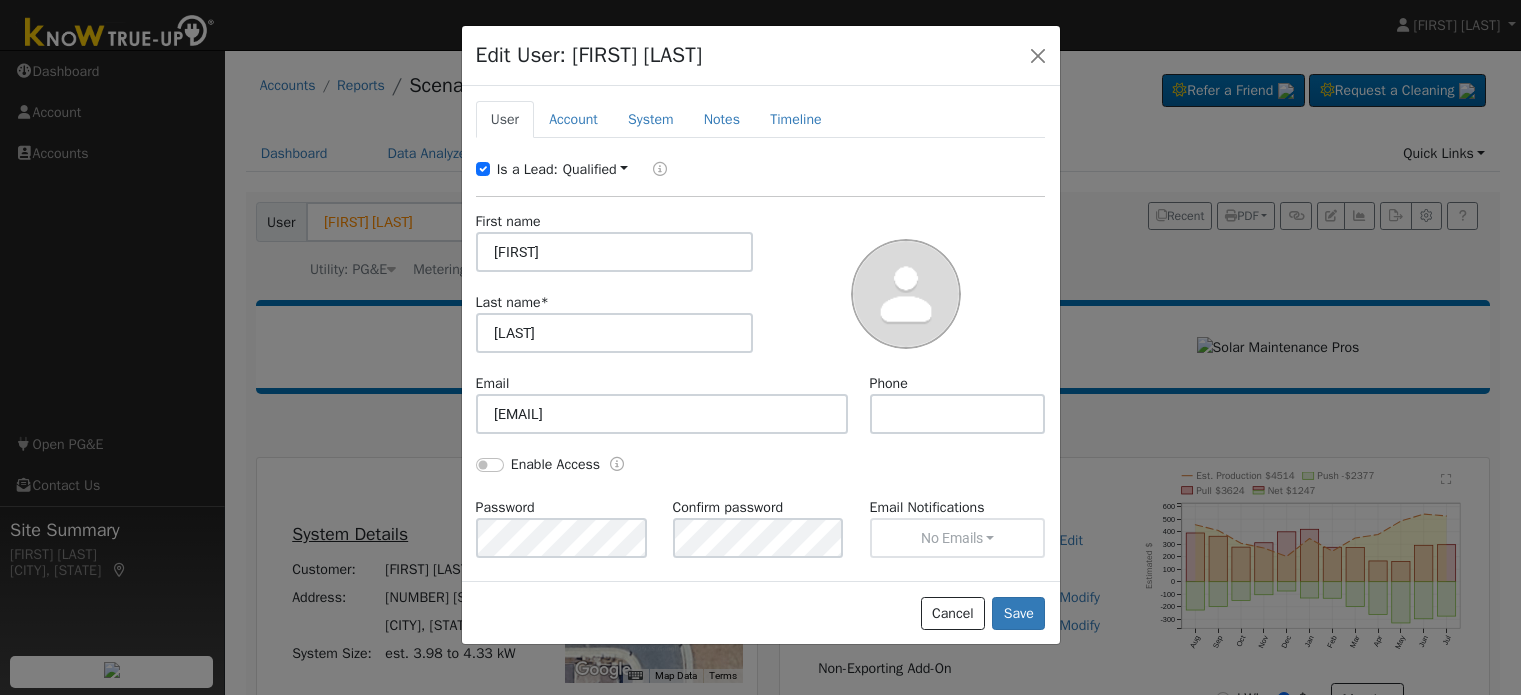 scroll, scrollTop: 0, scrollLeft: 0, axis: both 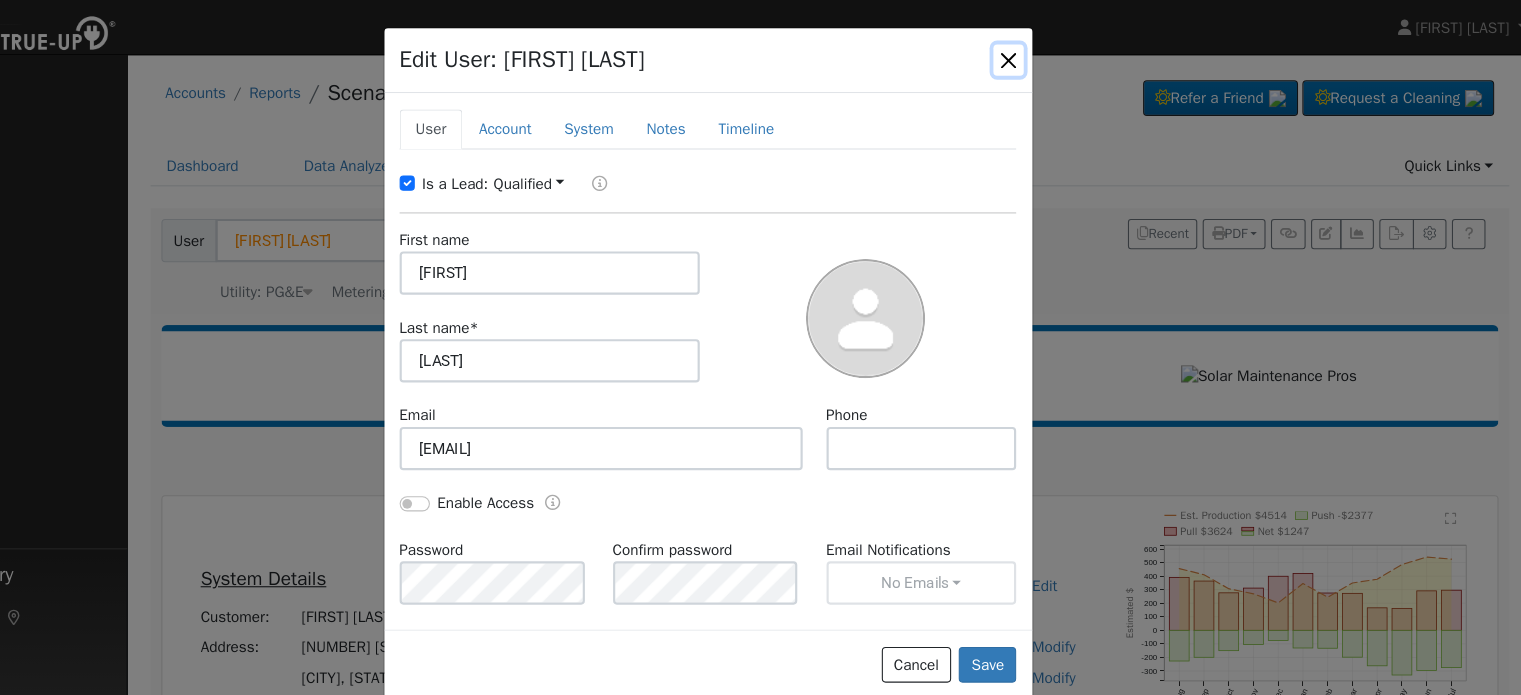 click at bounding box center (1038, 55) 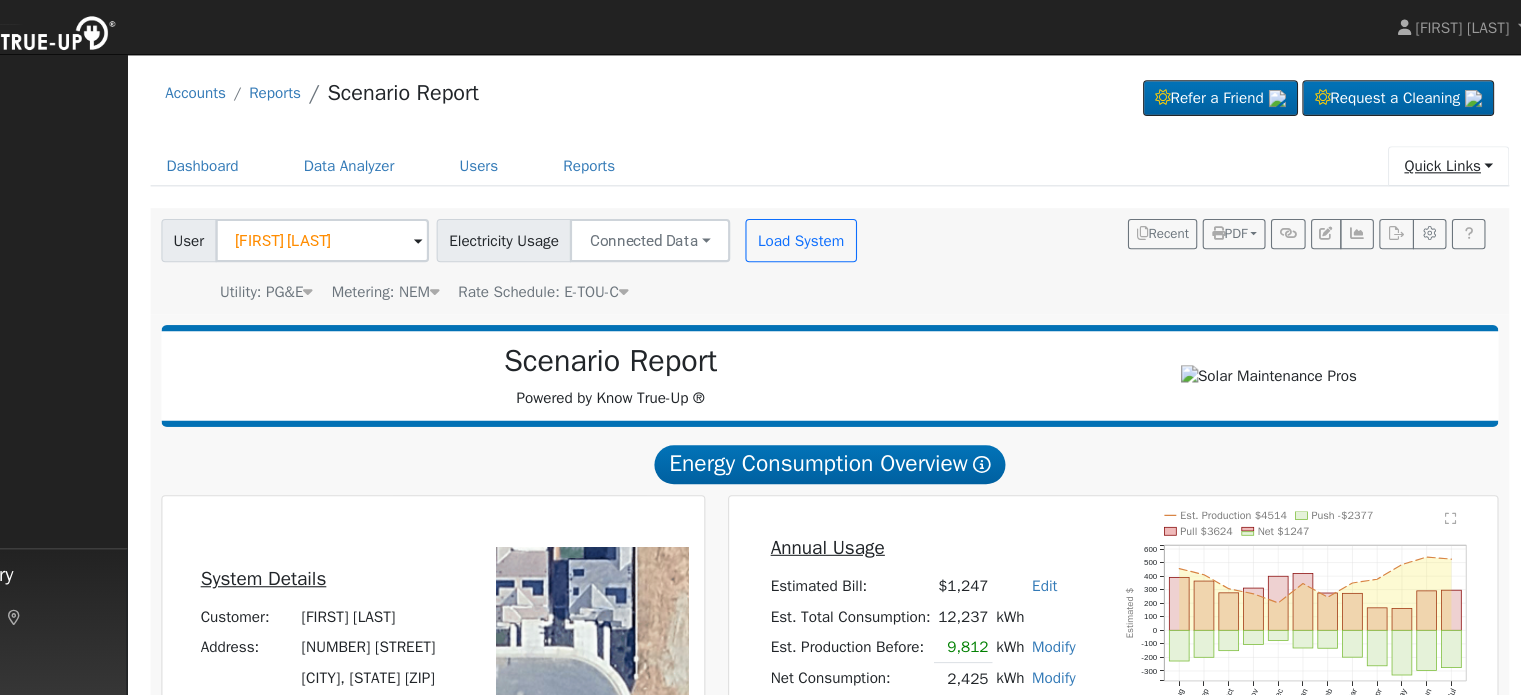 click on "Quick Links" at bounding box center (1444, 153) 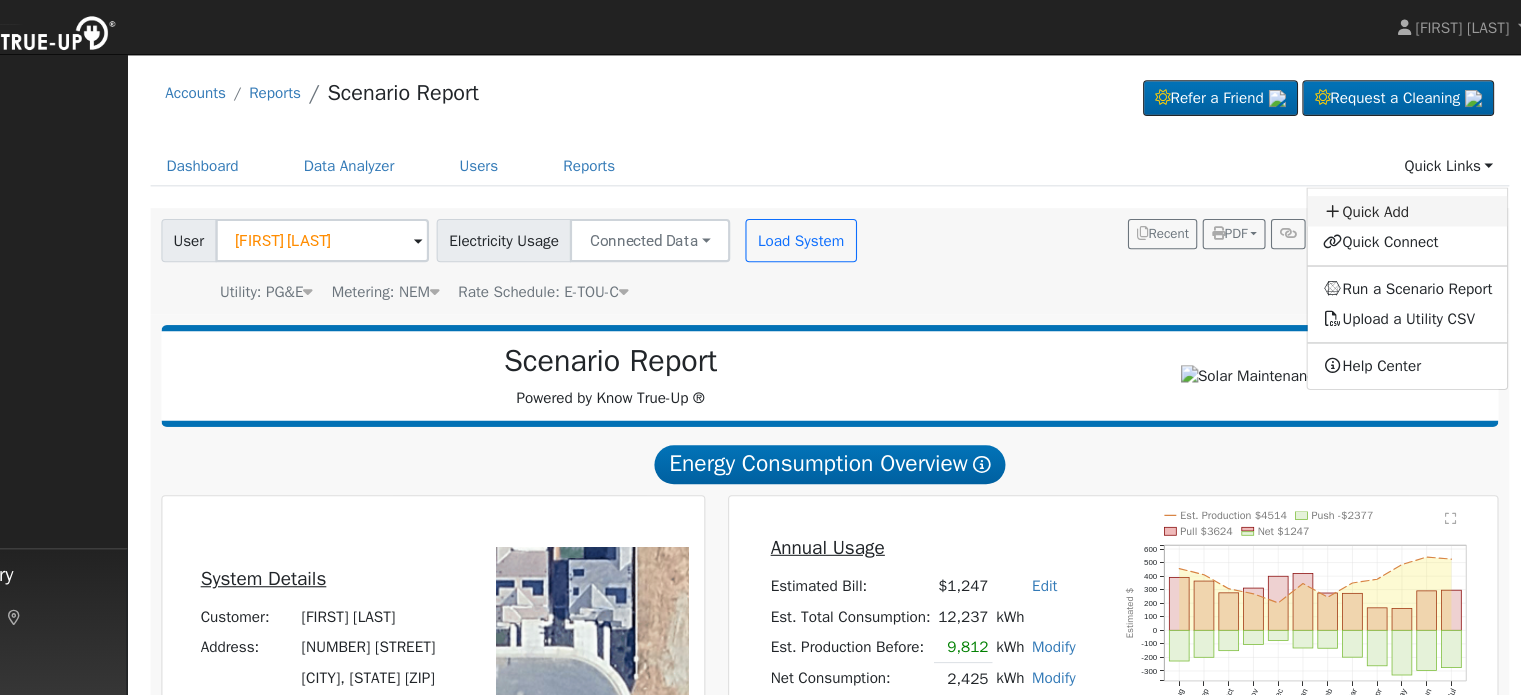 click on "Quick Add" at bounding box center [1406, 195] 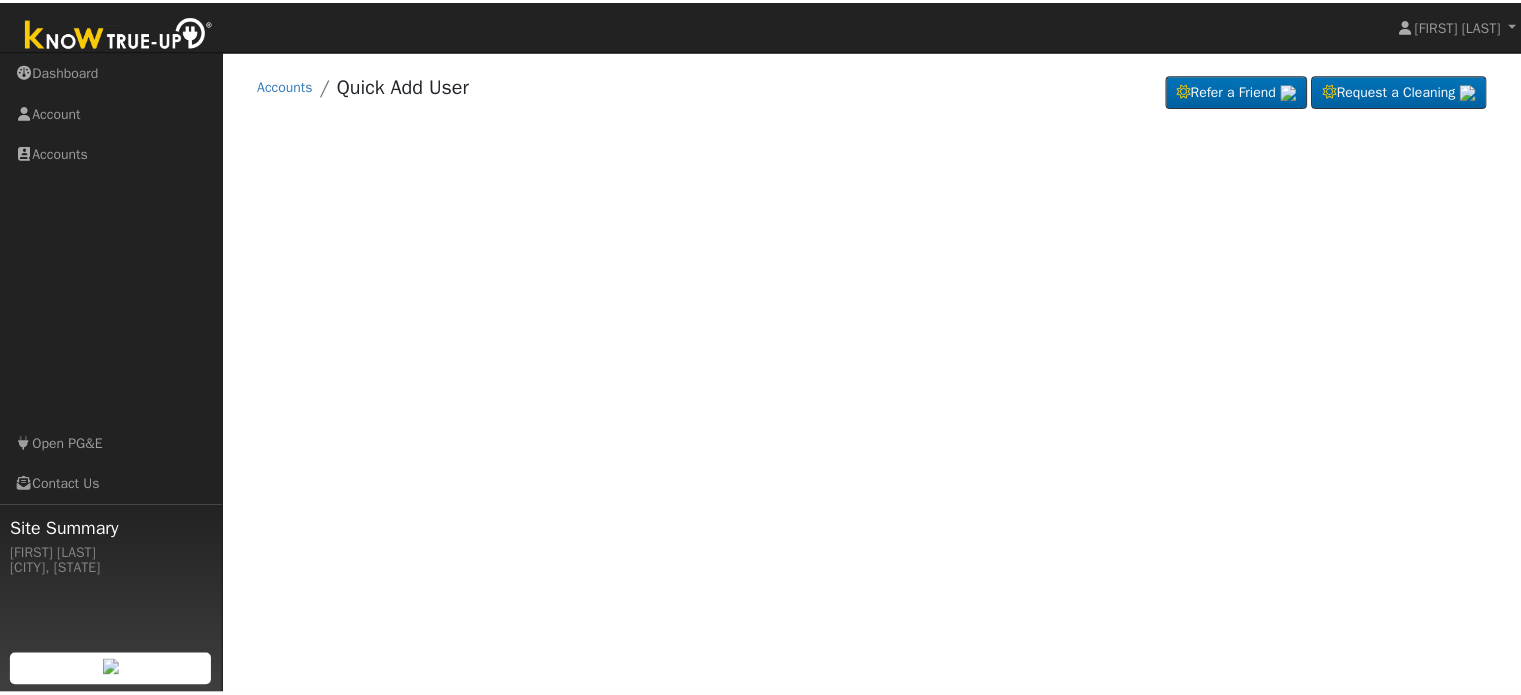 scroll, scrollTop: 0, scrollLeft: 0, axis: both 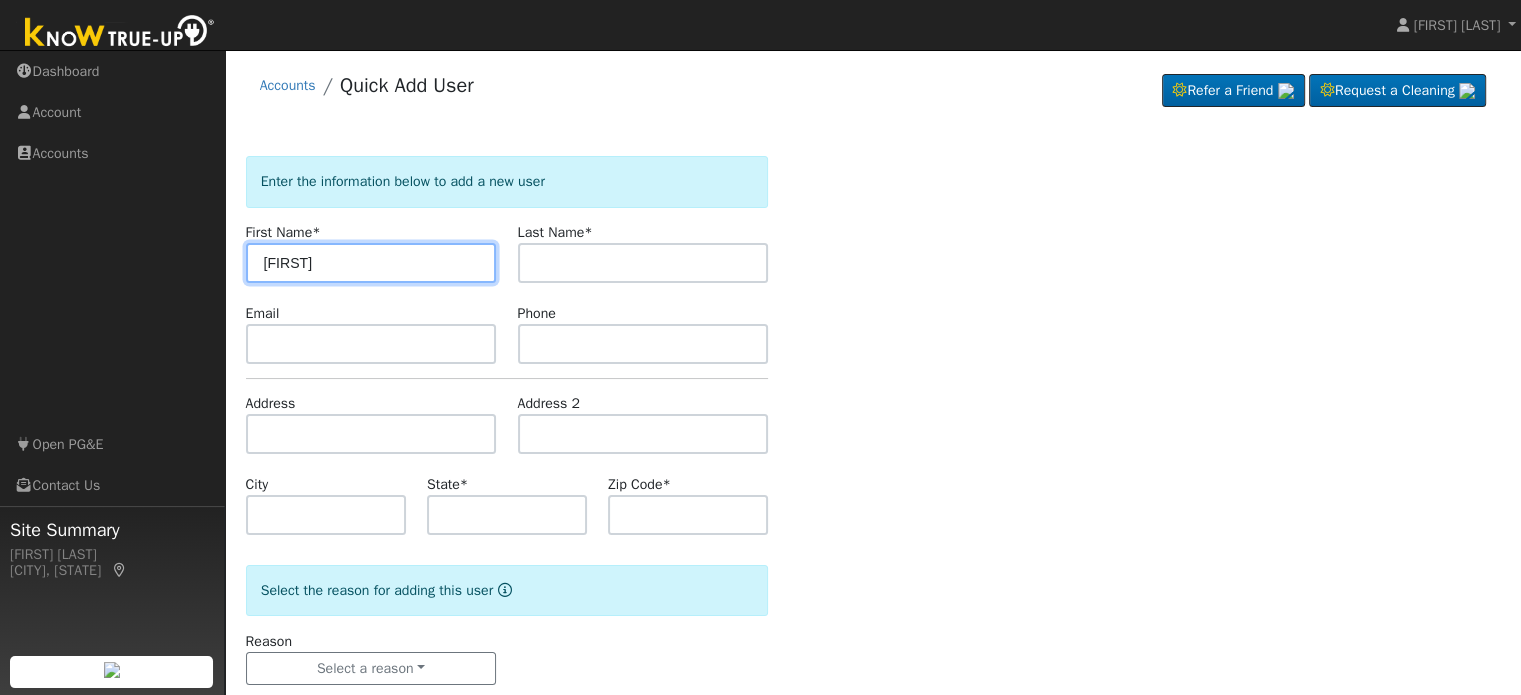 type on "Michael" 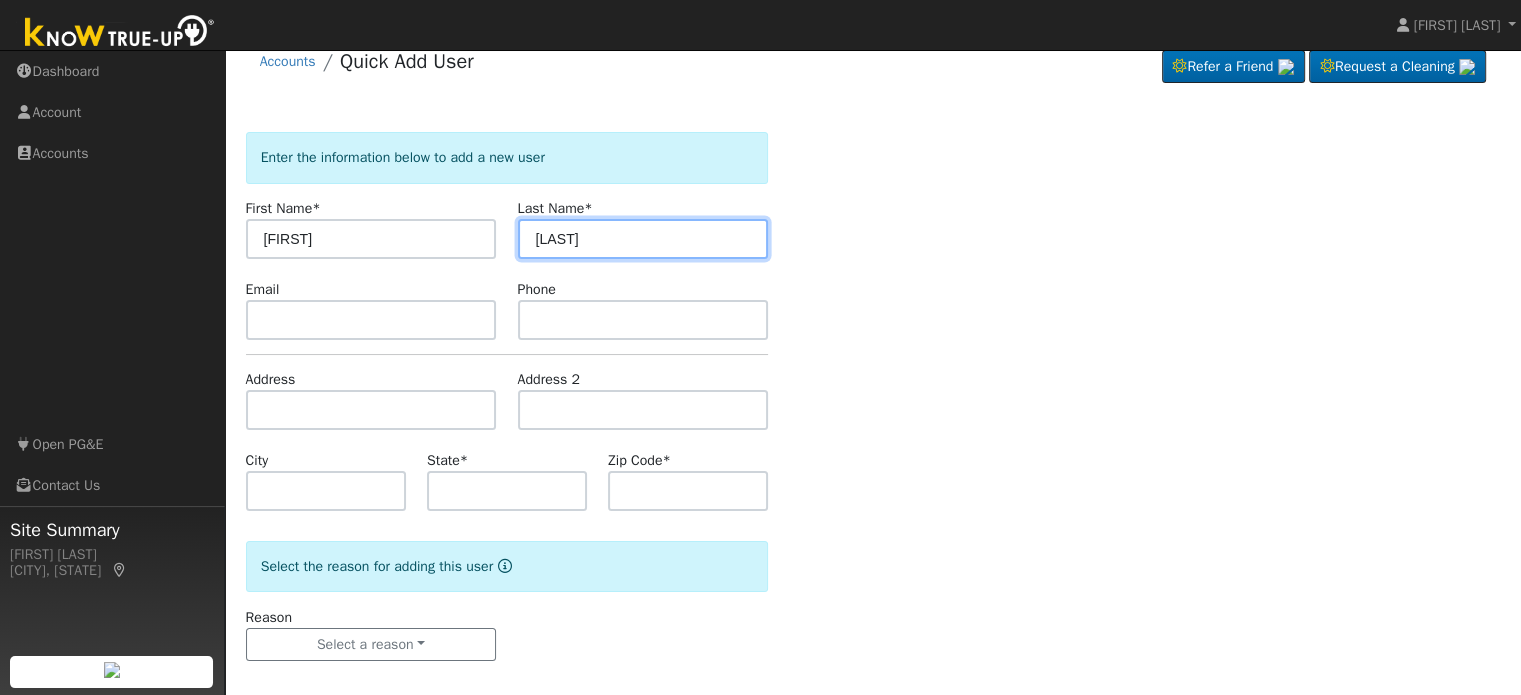 scroll, scrollTop: 39, scrollLeft: 0, axis: vertical 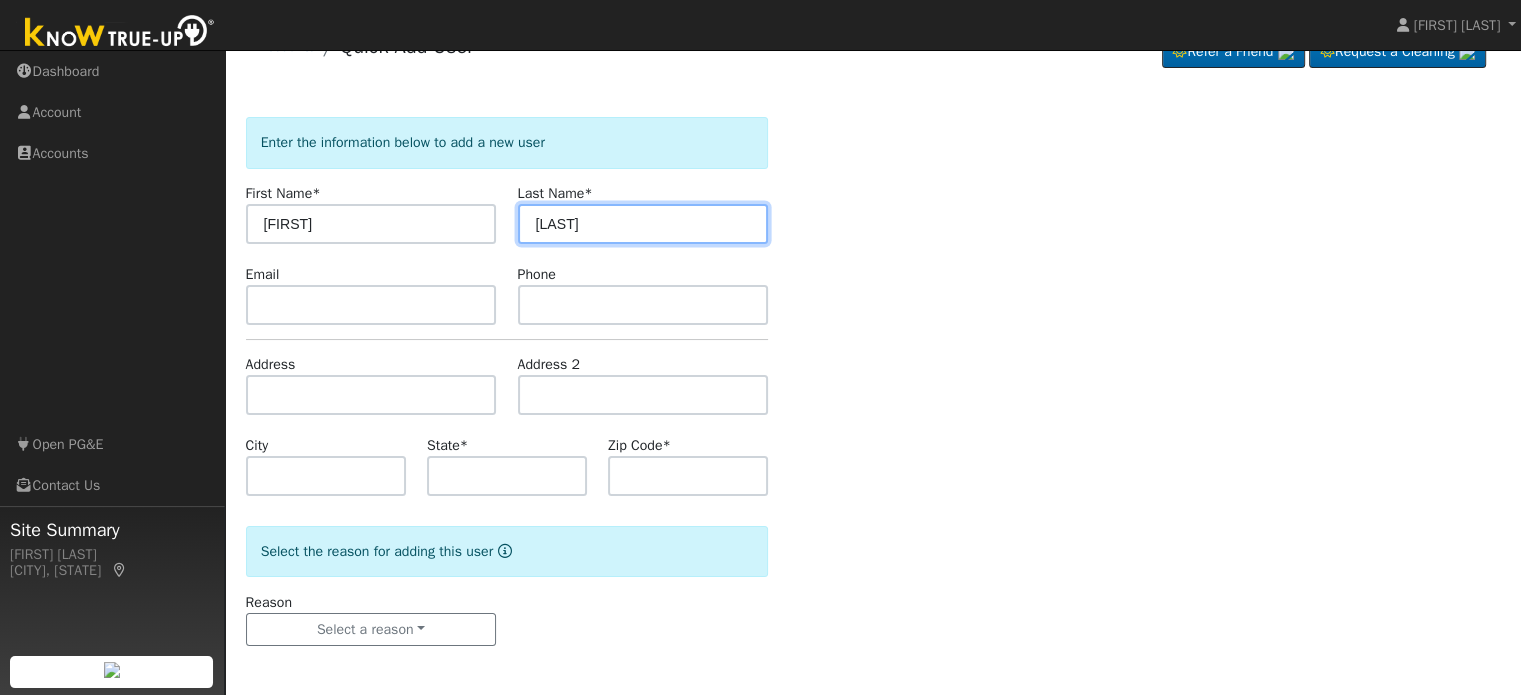 type on "Padilla" 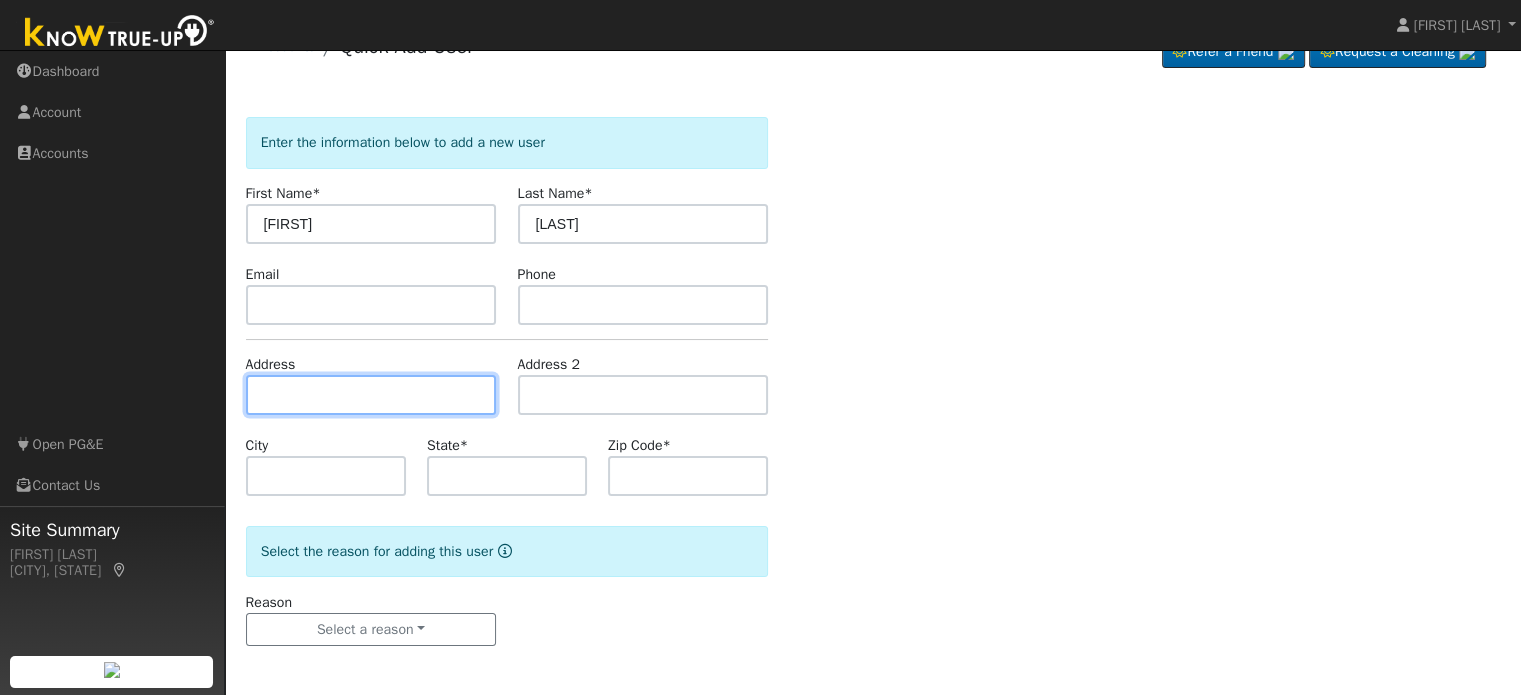 click at bounding box center (371, 395) 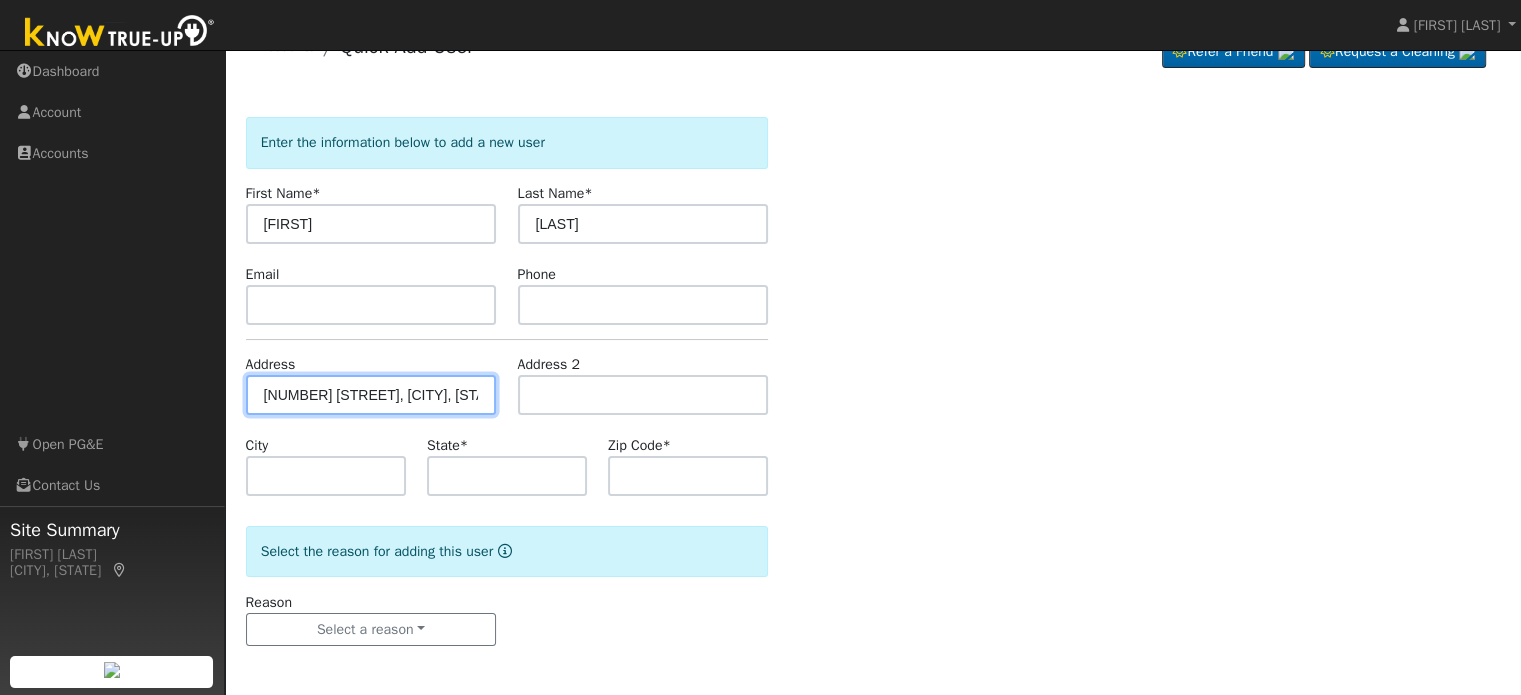 type on "969 Highland Road West" 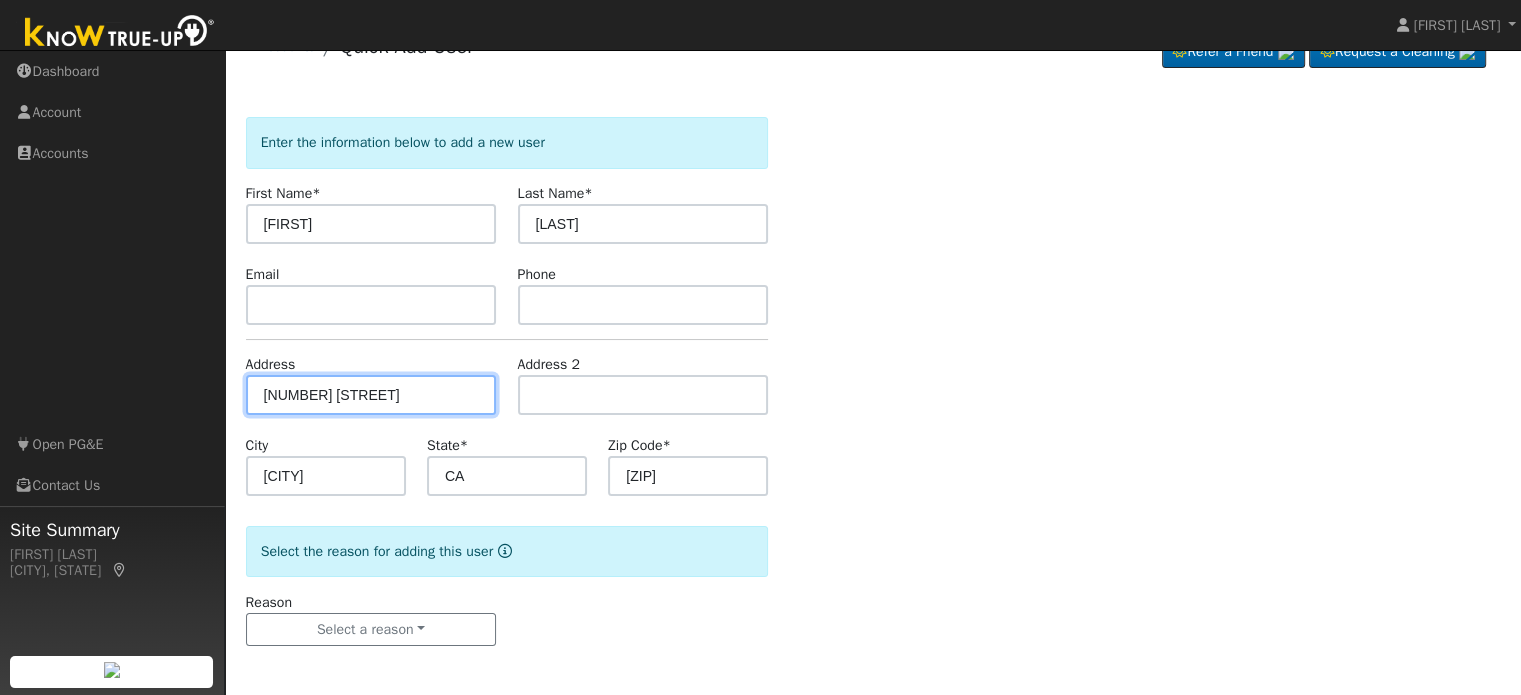 scroll, scrollTop: 0, scrollLeft: 0, axis: both 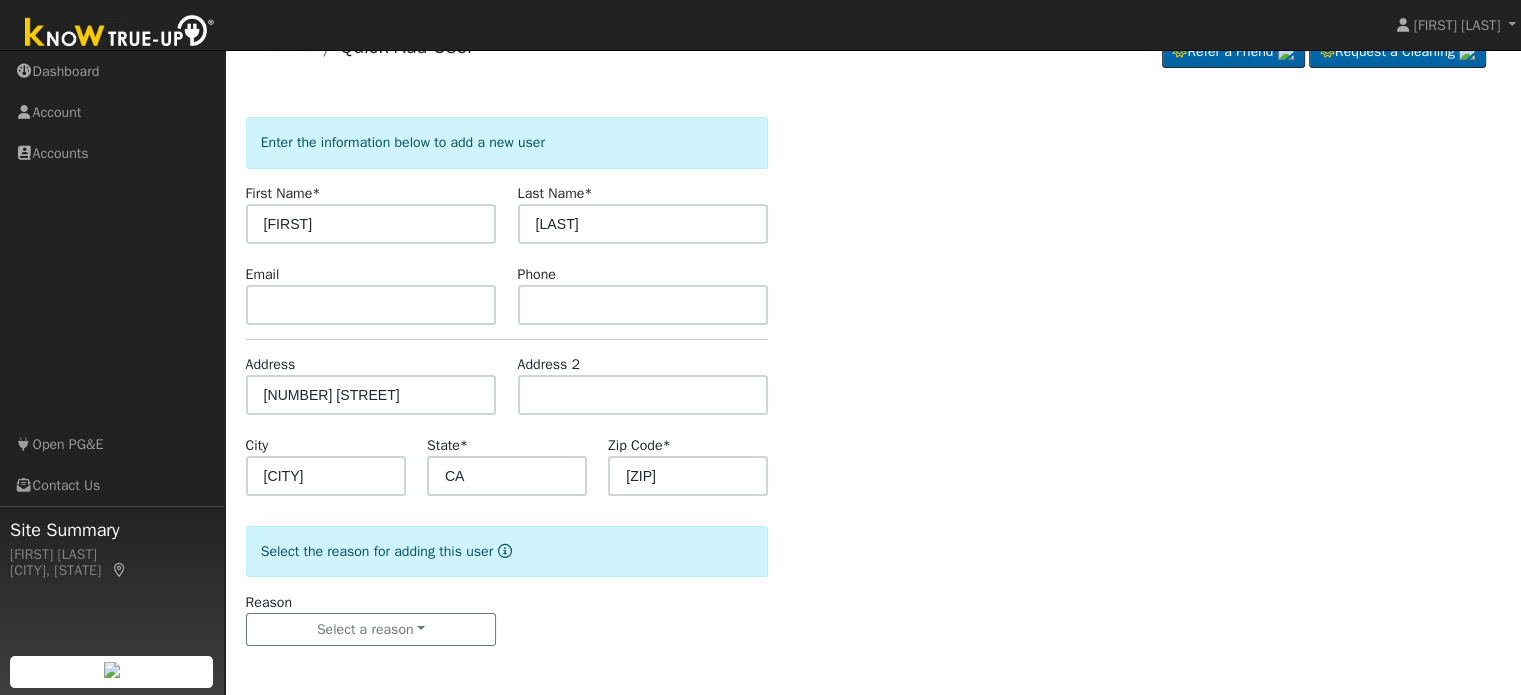 click on "Enter the information below to add a new user First Name  * Michael Last Name  * Padilla Email Phone Address 969 Highland Road West Address 2 City Madera State  * CA Zip Code  * 93636  Select the reason for adding this user  Reason Select a reason New lead New customer adding solar New customer has solar Settings Salesperson Teddy Perez Requested Utility Requested Inverter Enable Access Email Notifications No Emails No Emails Weekly Emails Monthly Emails No Yes" at bounding box center (873, 401) 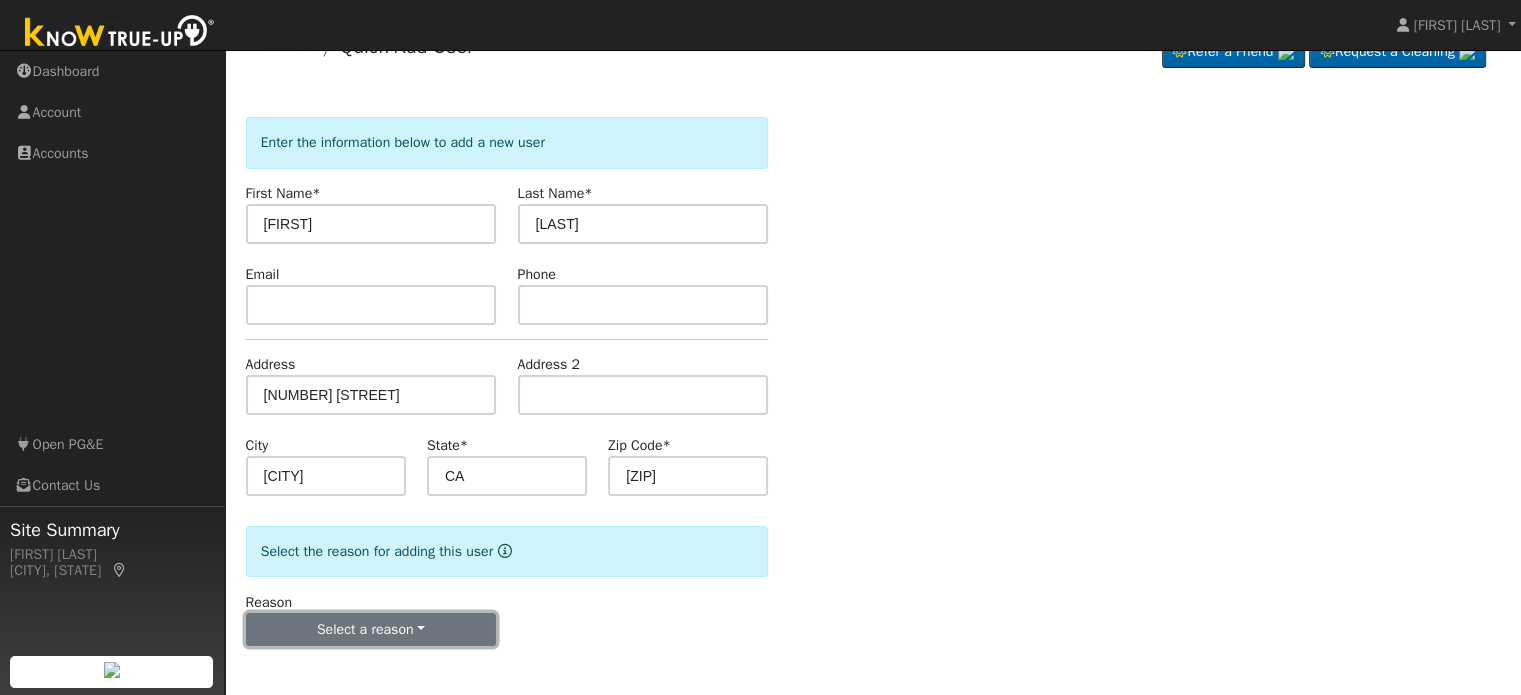 click on "Select a reason" at bounding box center (371, 630) 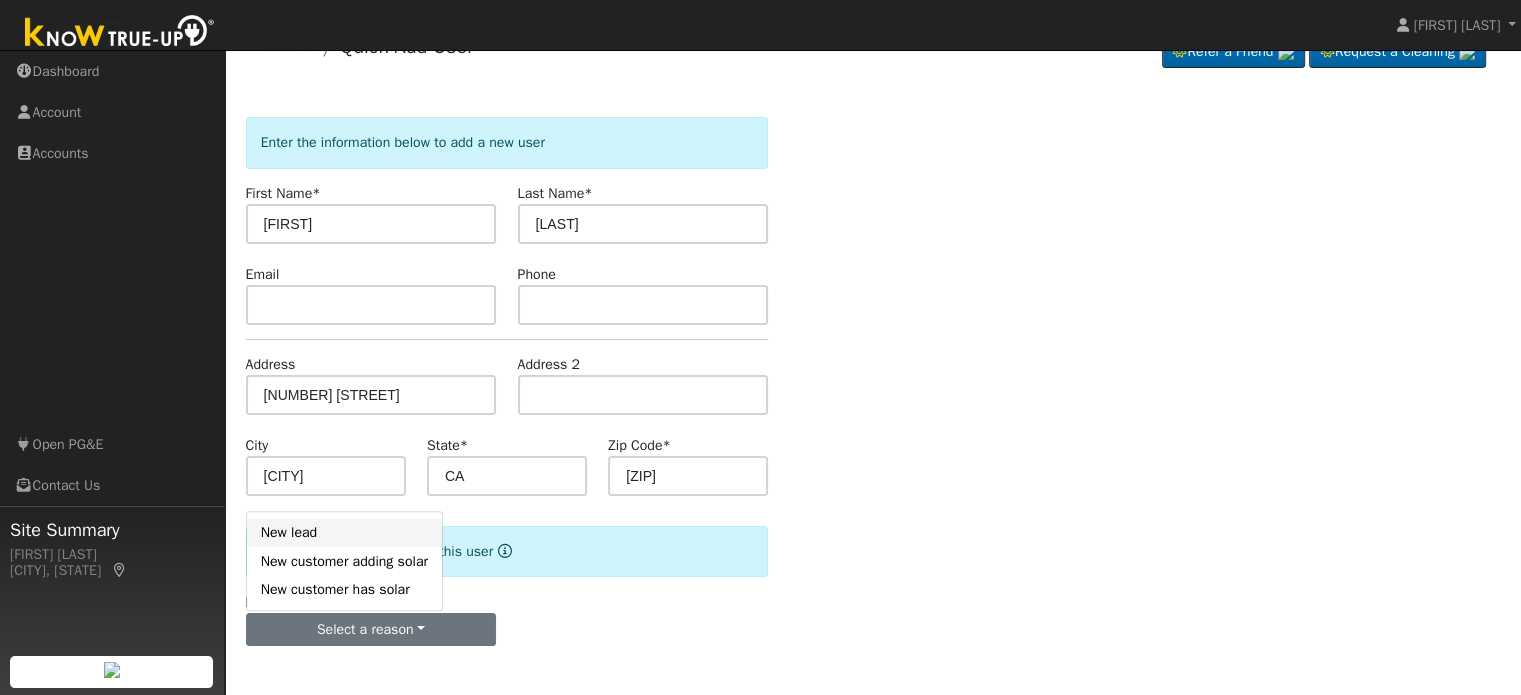 click on "New lead" at bounding box center [344, 533] 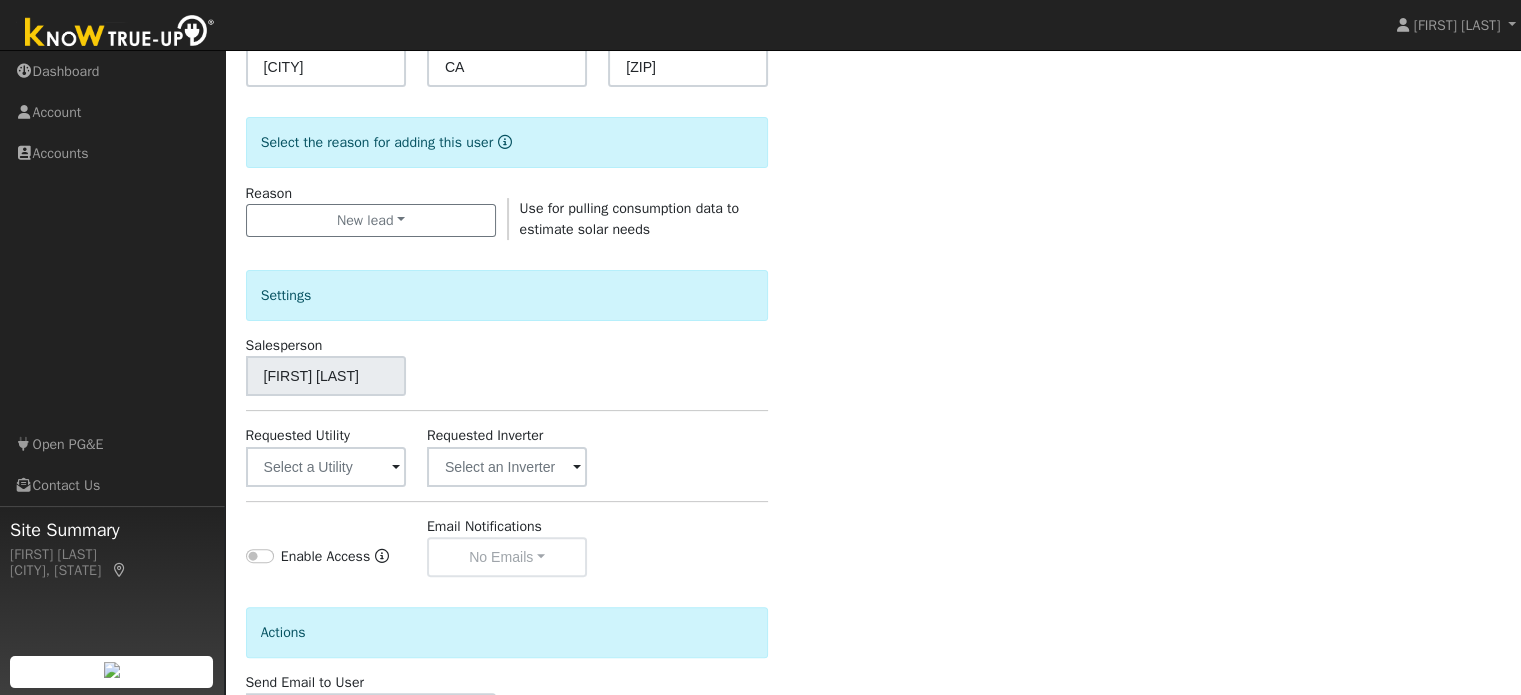 scroll, scrollTop: 450, scrollLeft: 0, axis: vertical 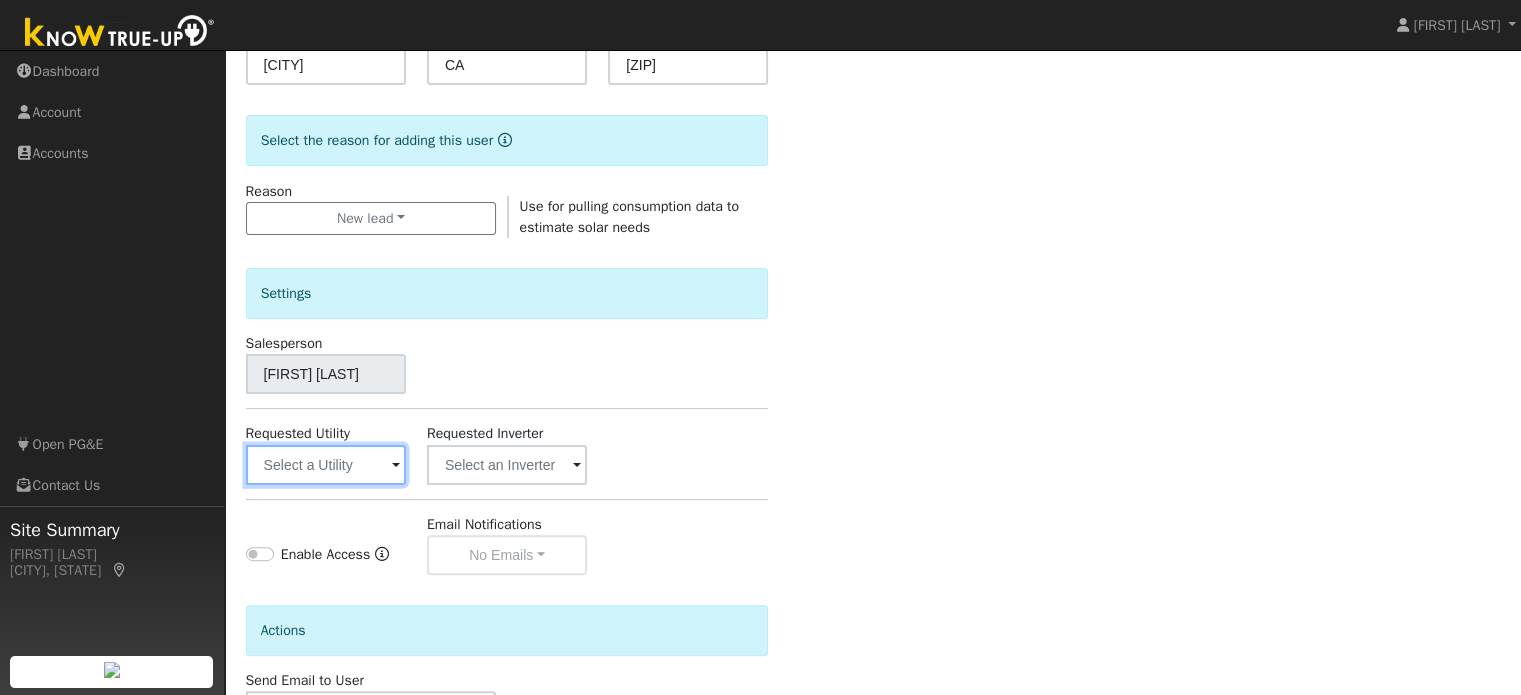 click at bounding box center (326, 465) 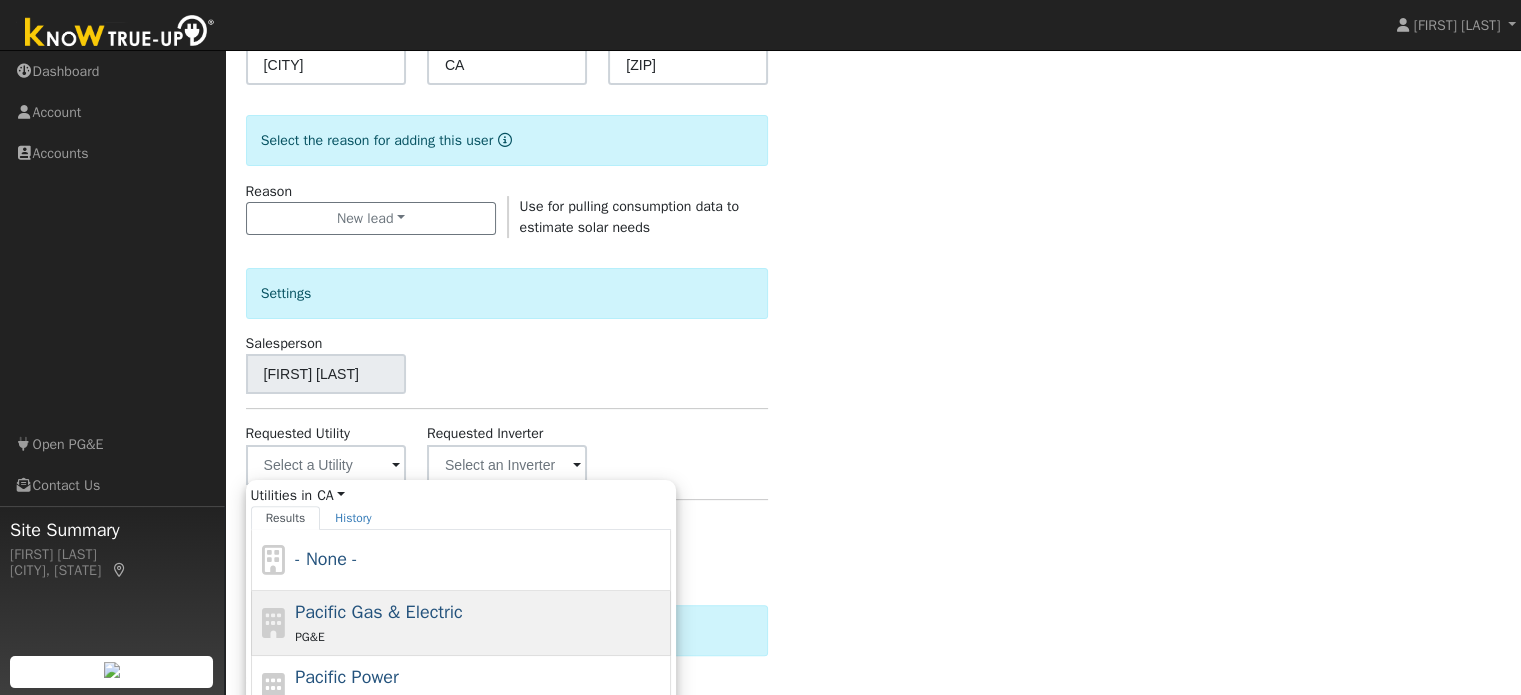 click on "Pacific Gas & Electric" at bounding box center [379, 612] 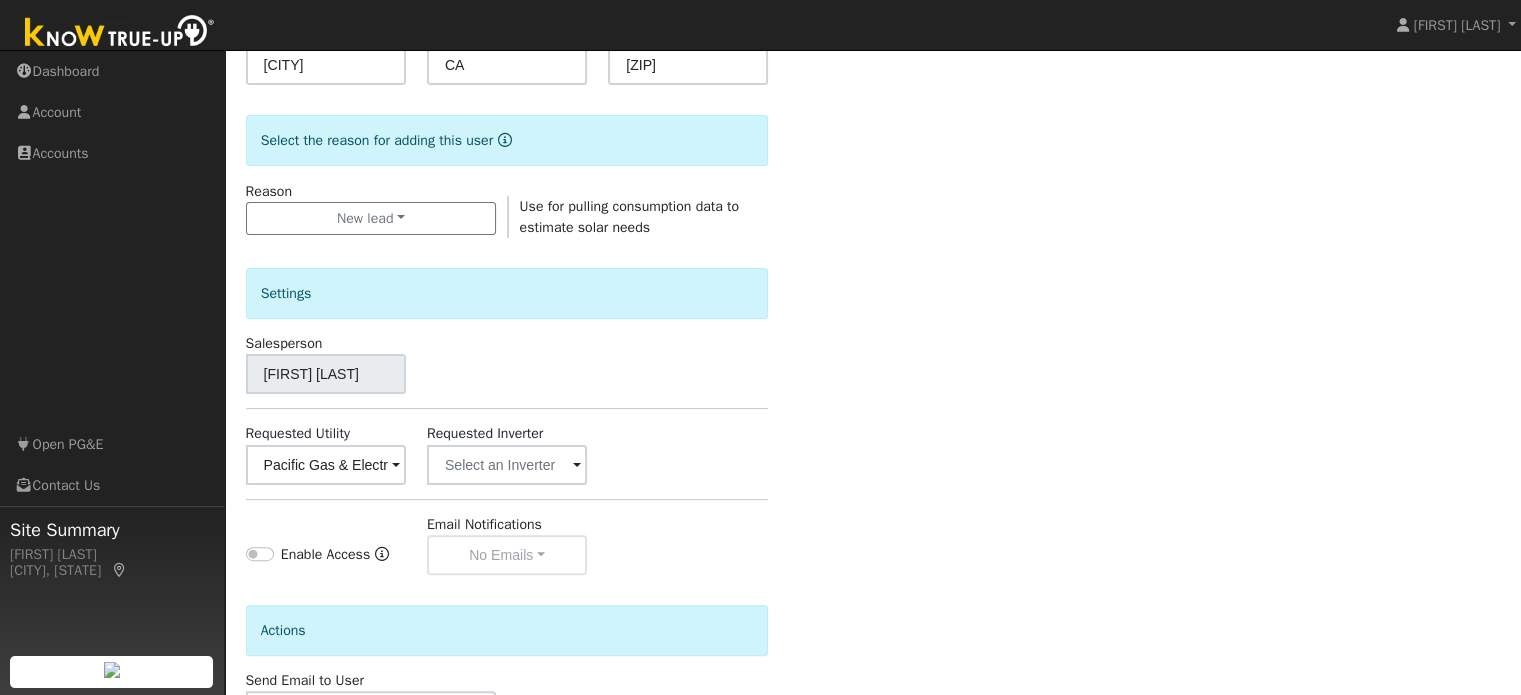 click on "Requested Utility Pacific Gas & Electric Requested Inverter" at bounding box center [507, 453] 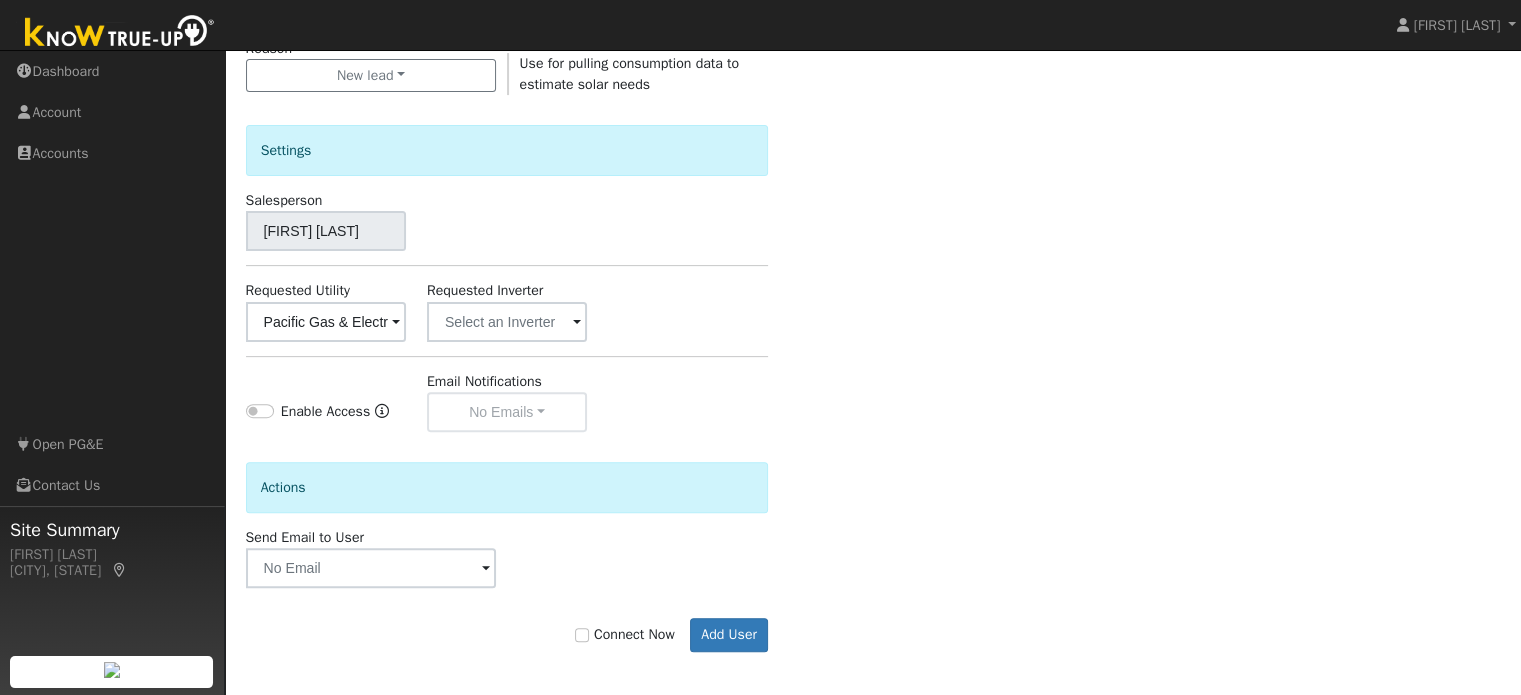 scroll, scrollTop: 597, scrollLeft: 0, axis: vertical 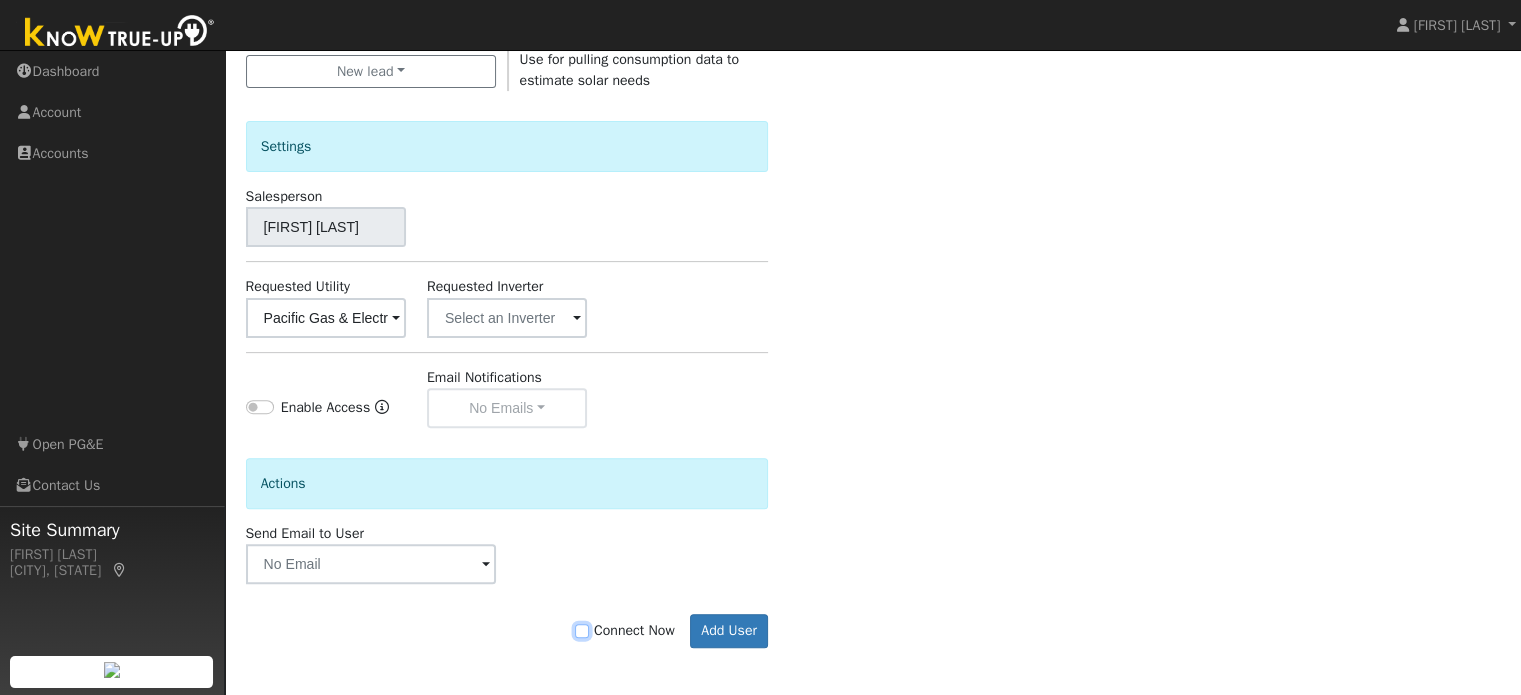 click on "Connect Now" at bounding box center (582, 631) 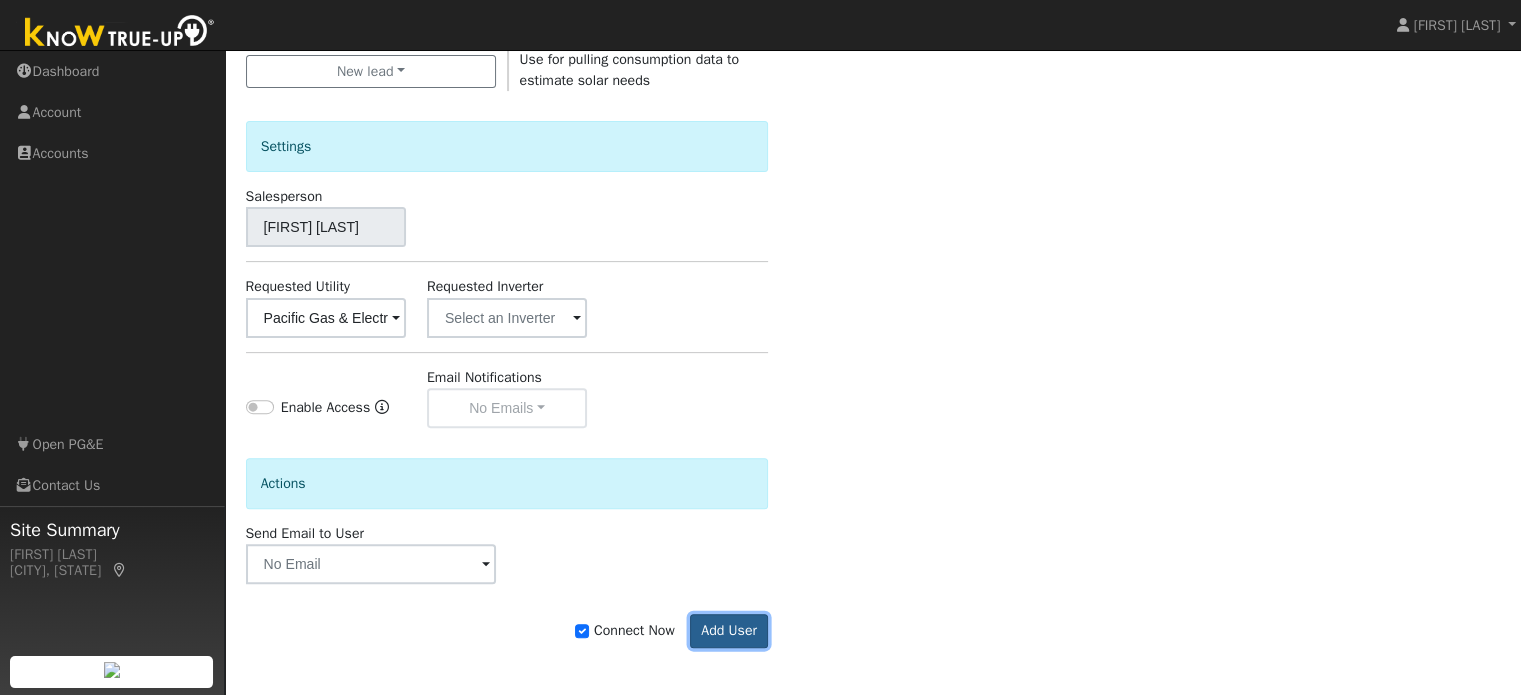 click on "Add User" at bounding box center (729, 631) 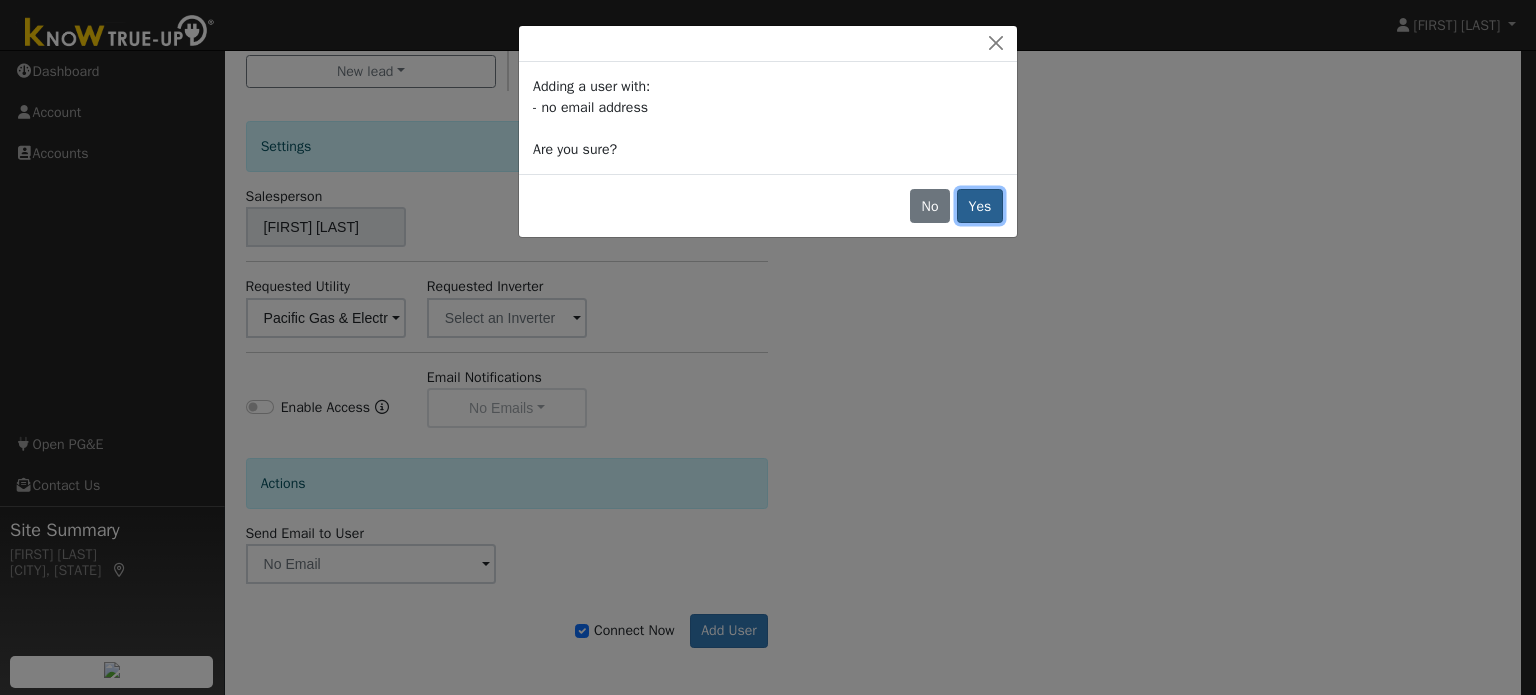 click on "Yes" at bounding box center [980, 206] 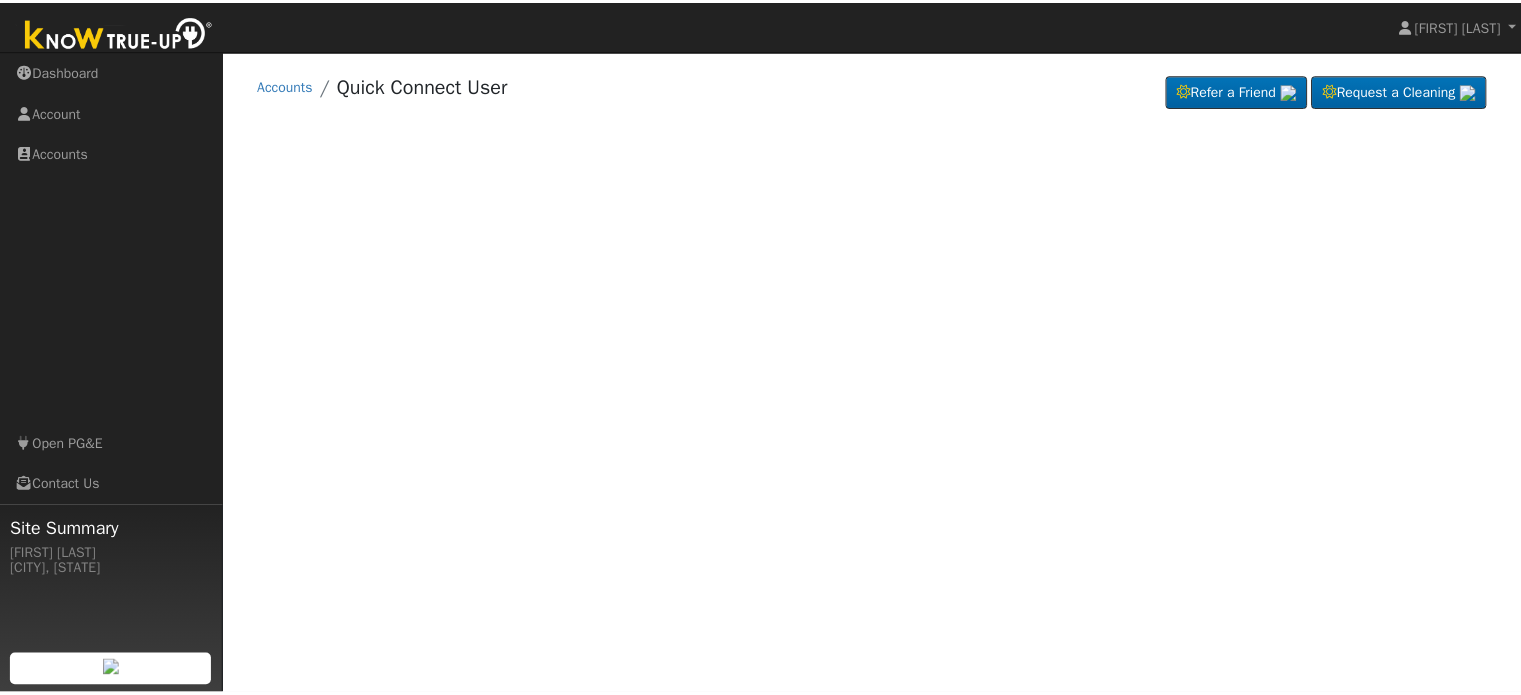 scroll, scrollTop: 0, scrollLeft: 0, axis: both 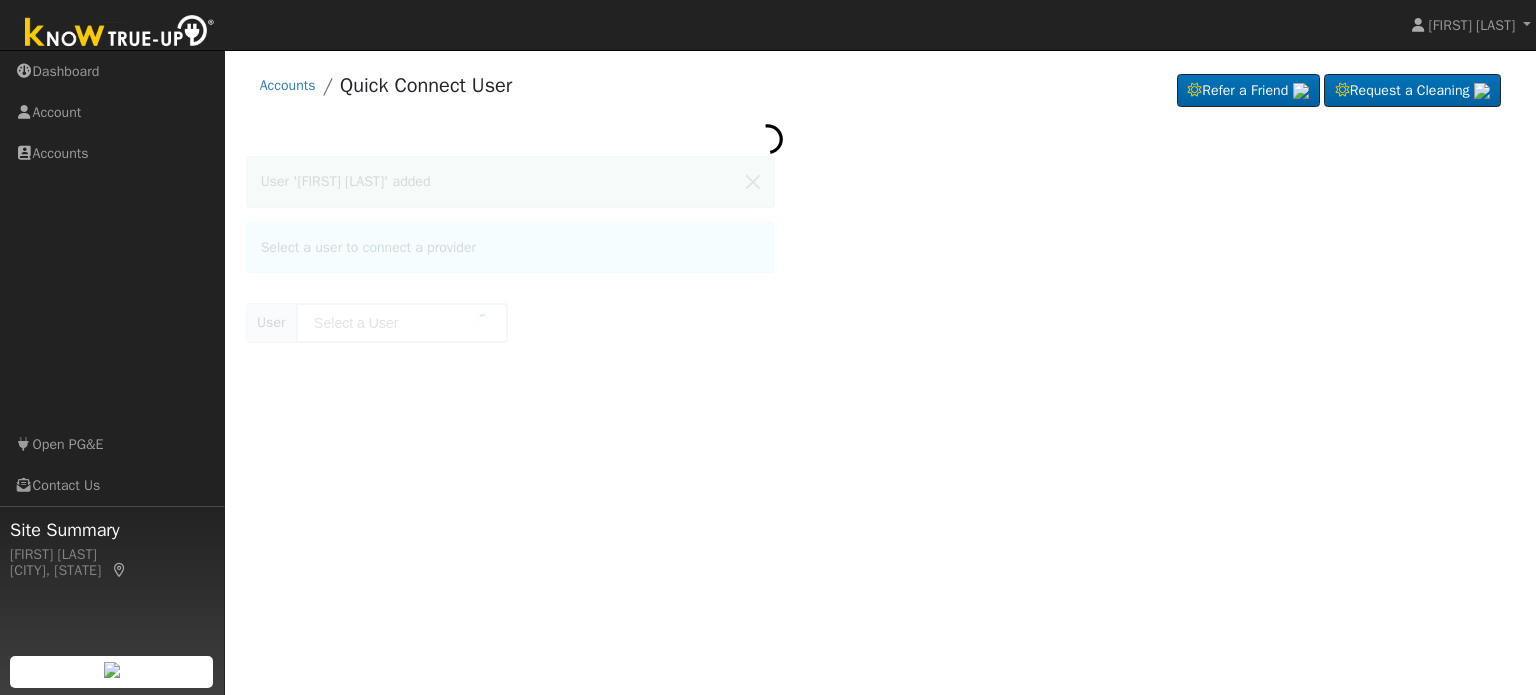 type on "[FIRST] [LAST]" 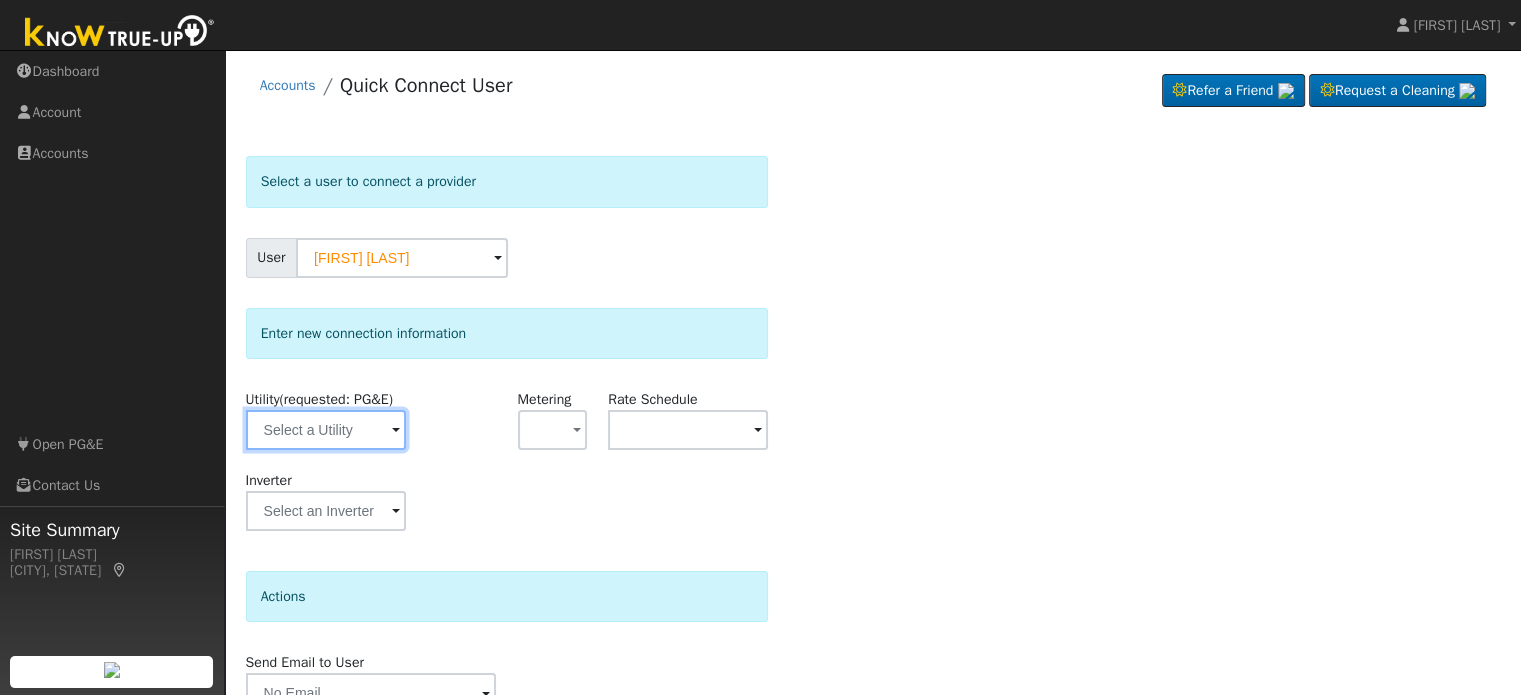 click at bounding box center [326, 430] 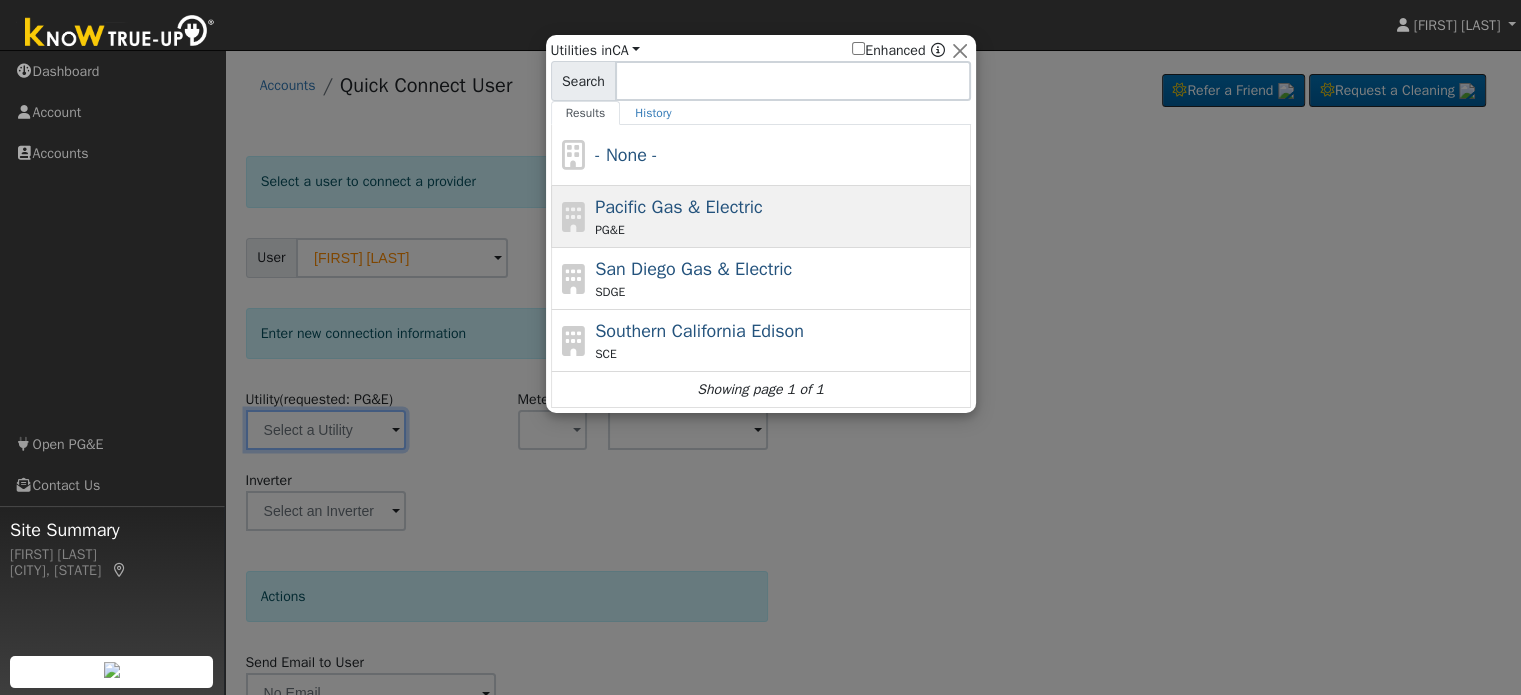 click on "Pacific Gas & Electric" at bounding box center (679, 207) 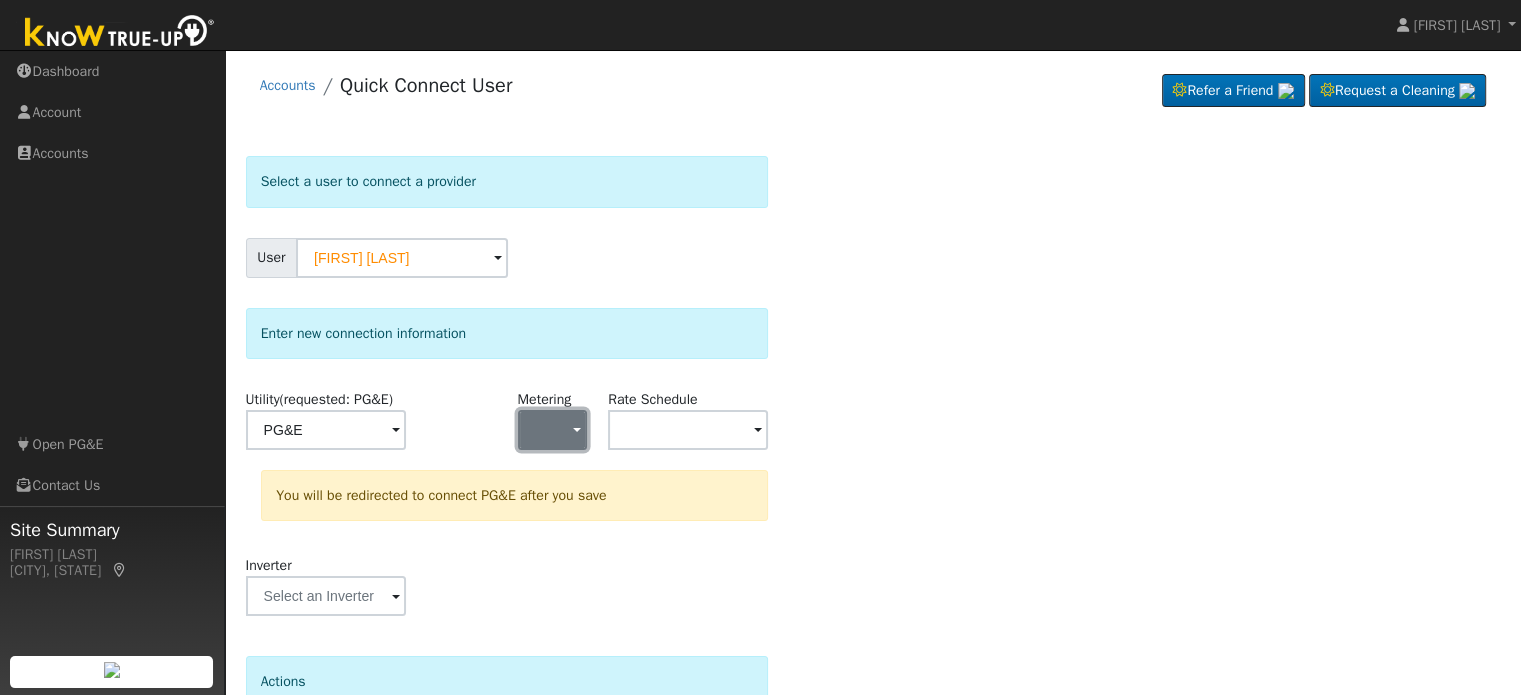 click at bounding box center (553, 430) 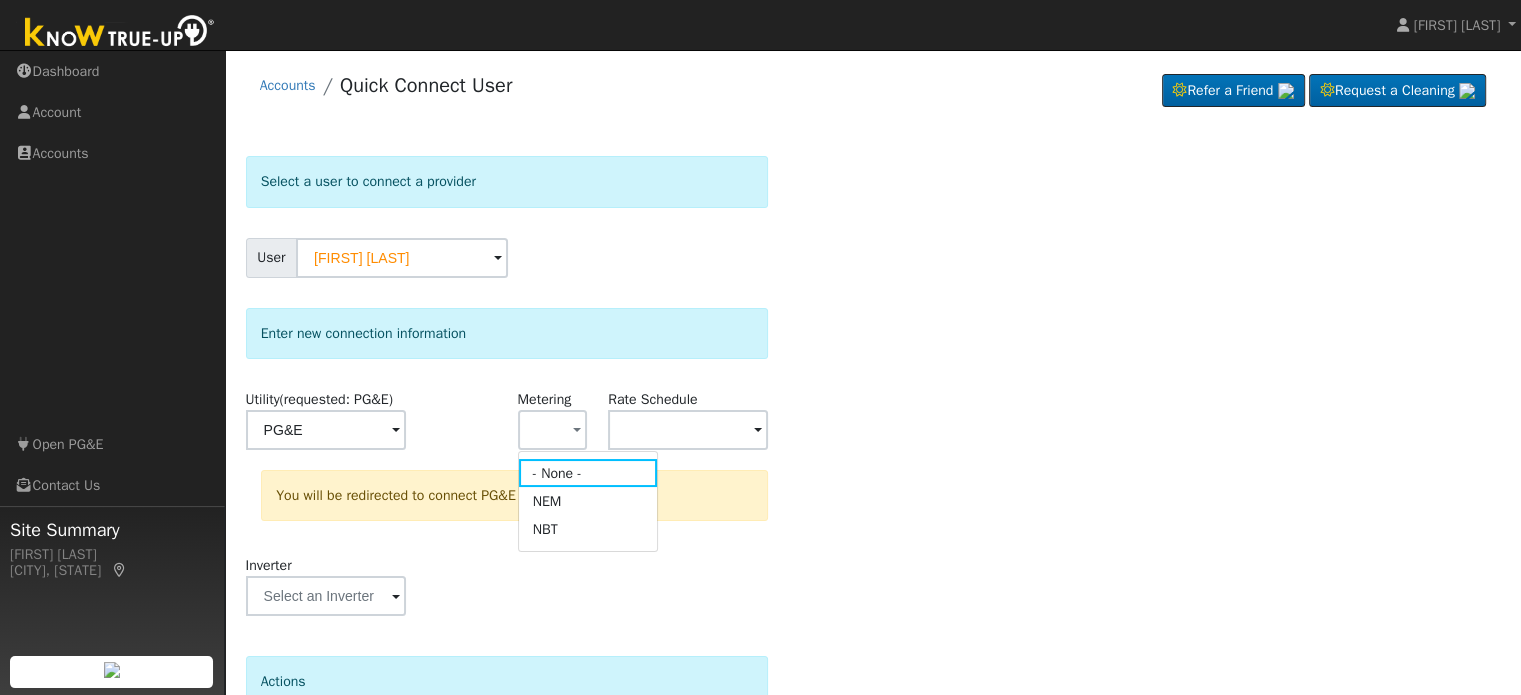 click at bounding box center (461, 429) 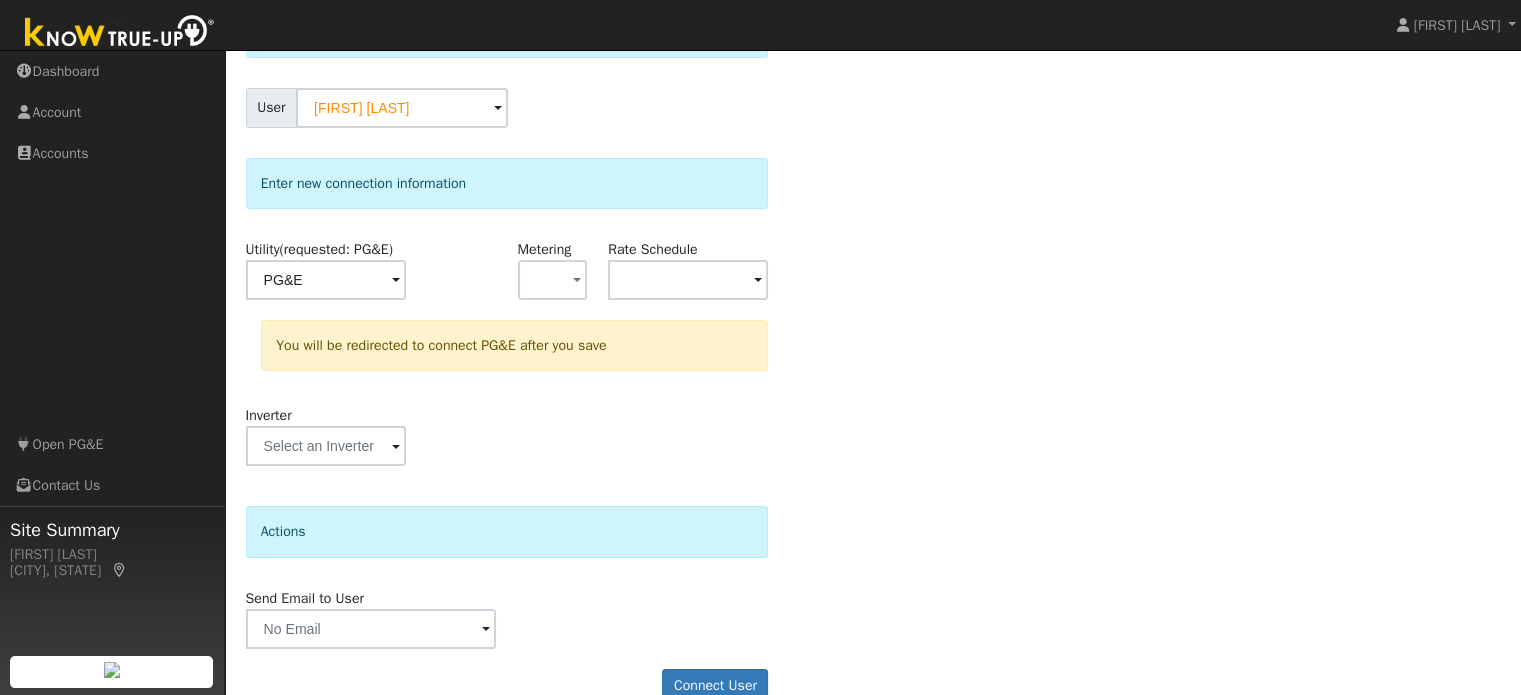 scroll, scrollTop: 151, scrollLeft: 0, axis: vertical 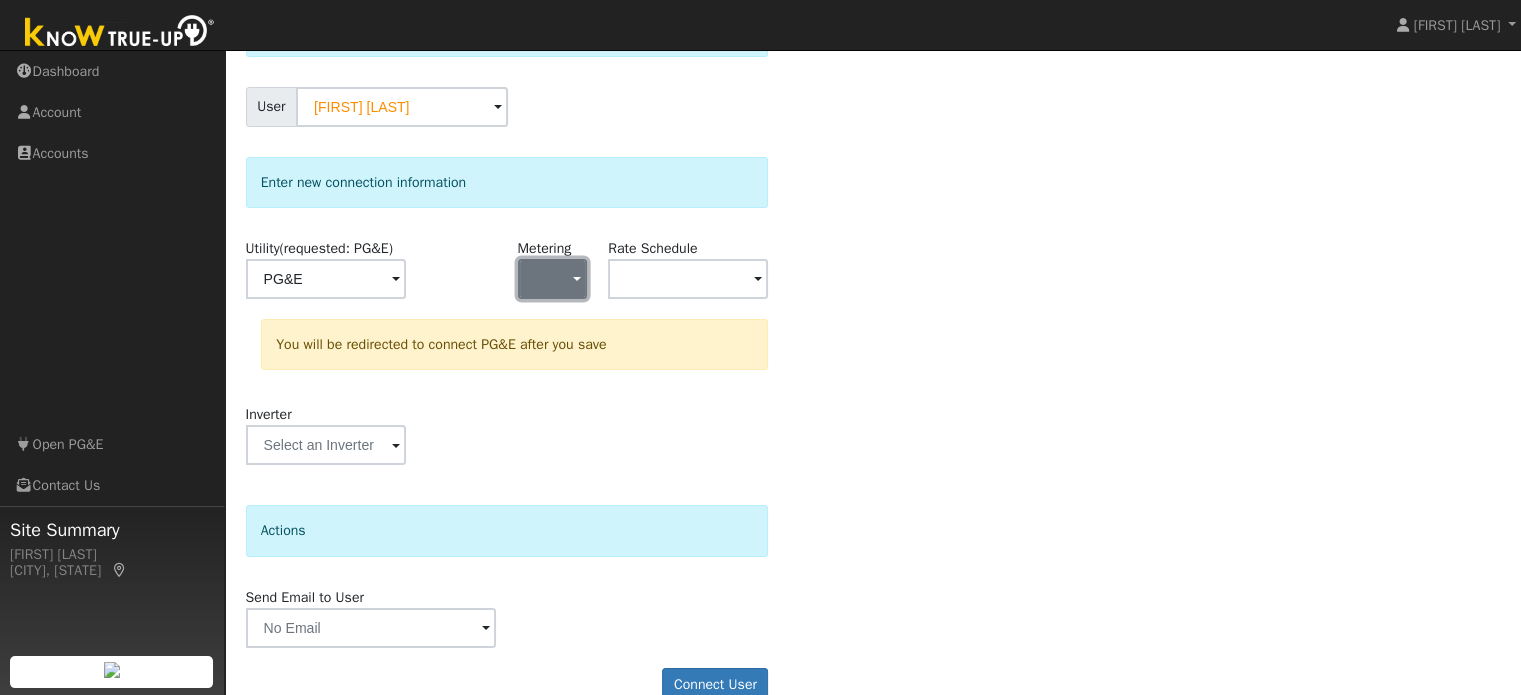 click at bounding box center [553, 279] 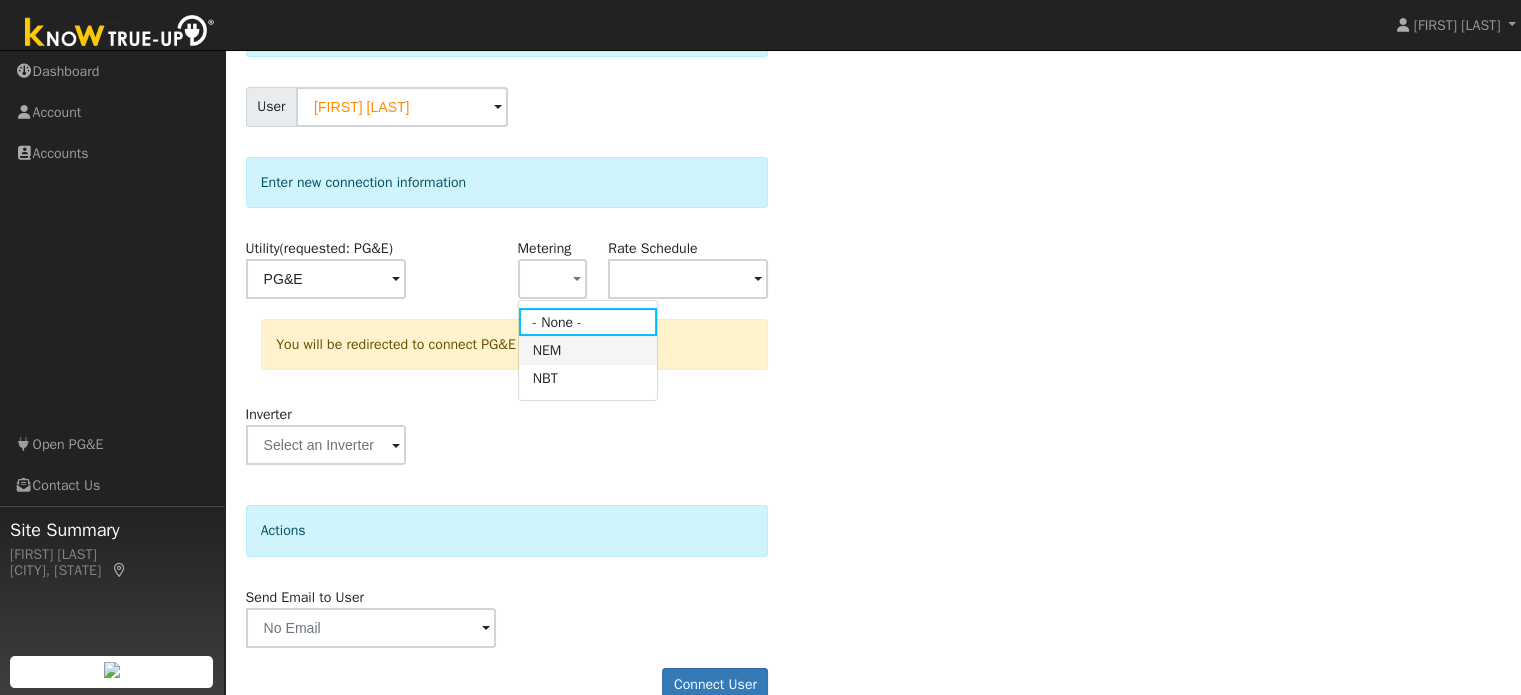 click on "NEM" at bounding box center [588, 350] 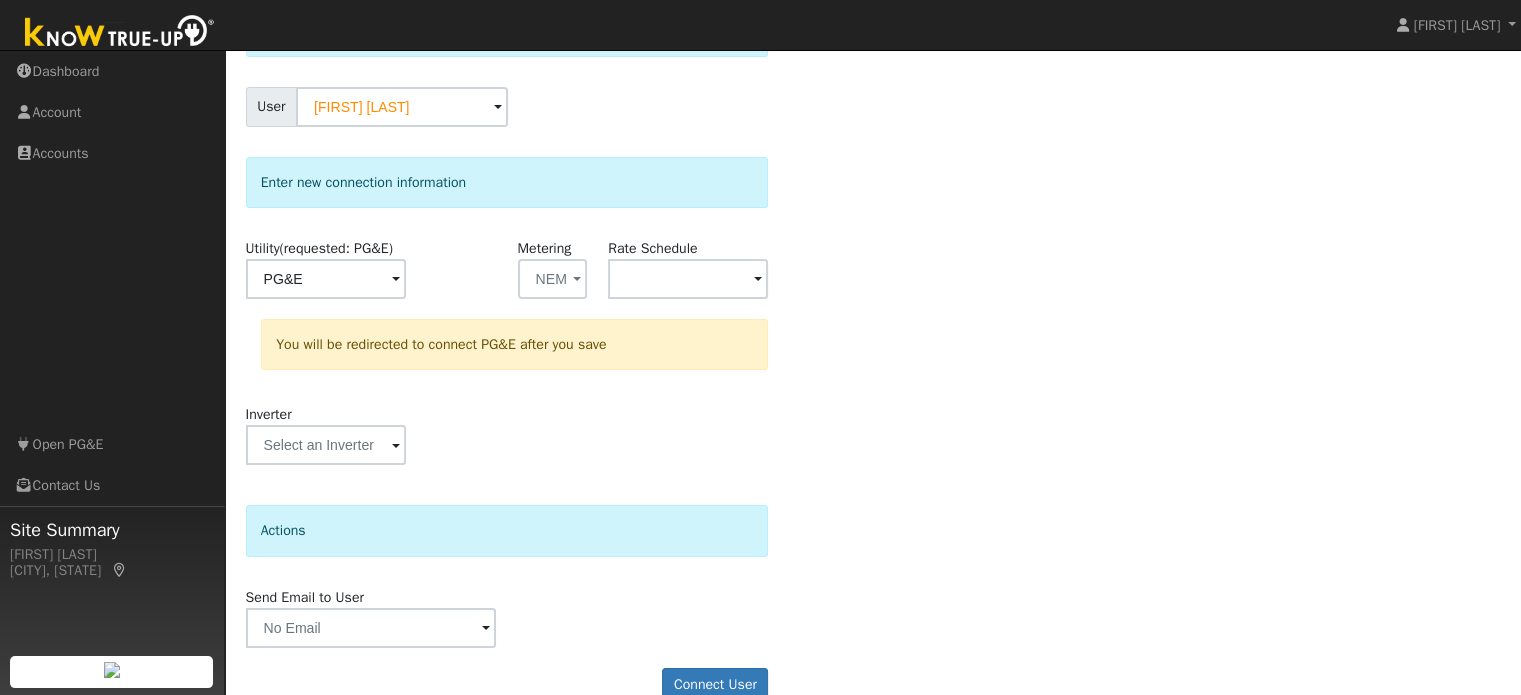 click on "Inverter" at bounding box center (507, 444) 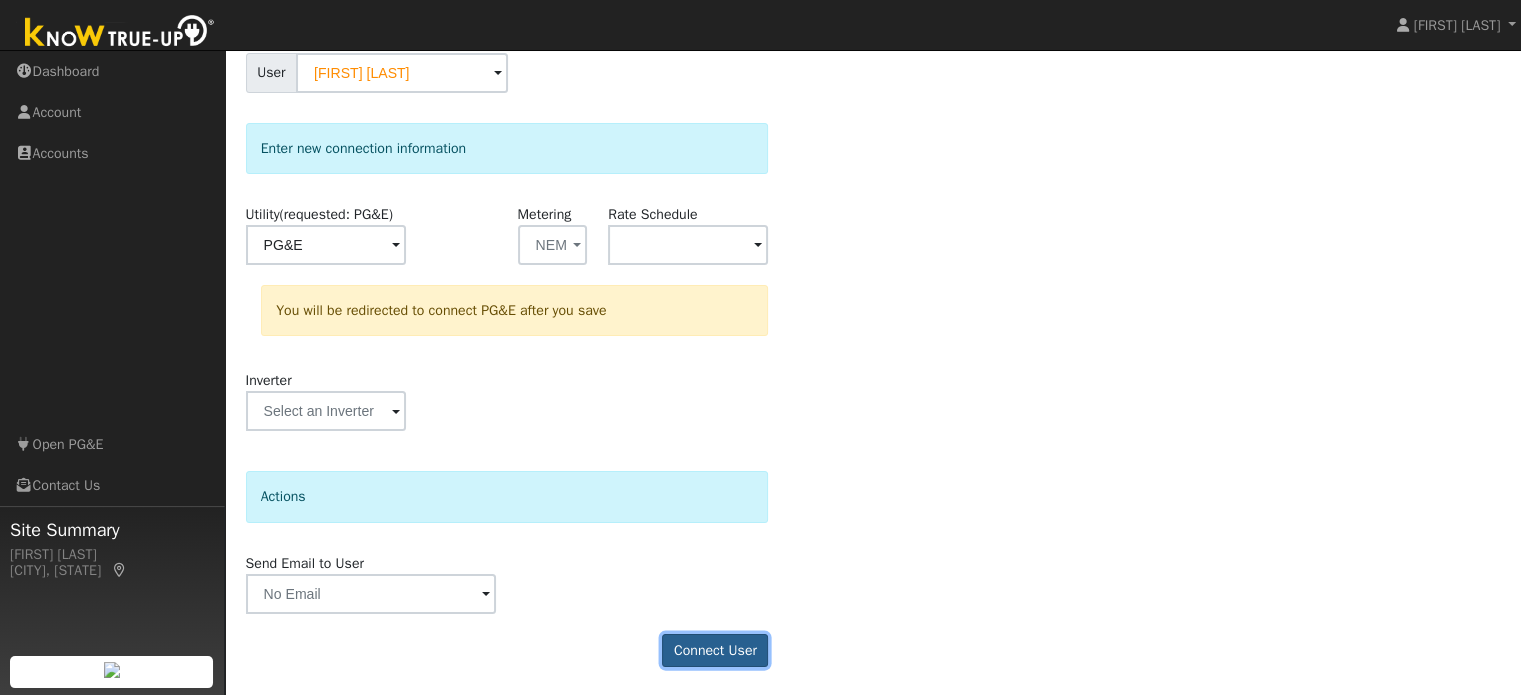 click on "Connect User" at bounding box center [715, 651] 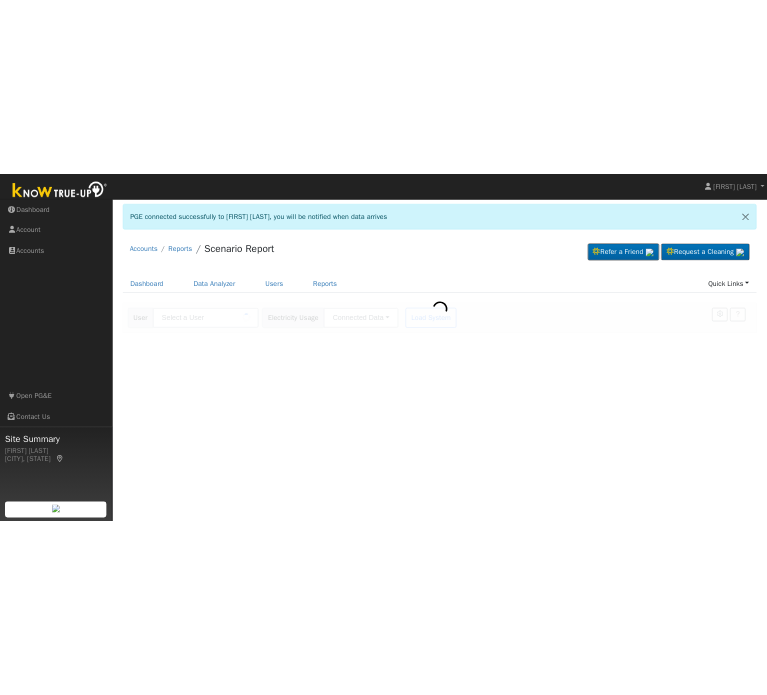 scroll, scrollTop: 0, scrollLeft: 0, axis: both 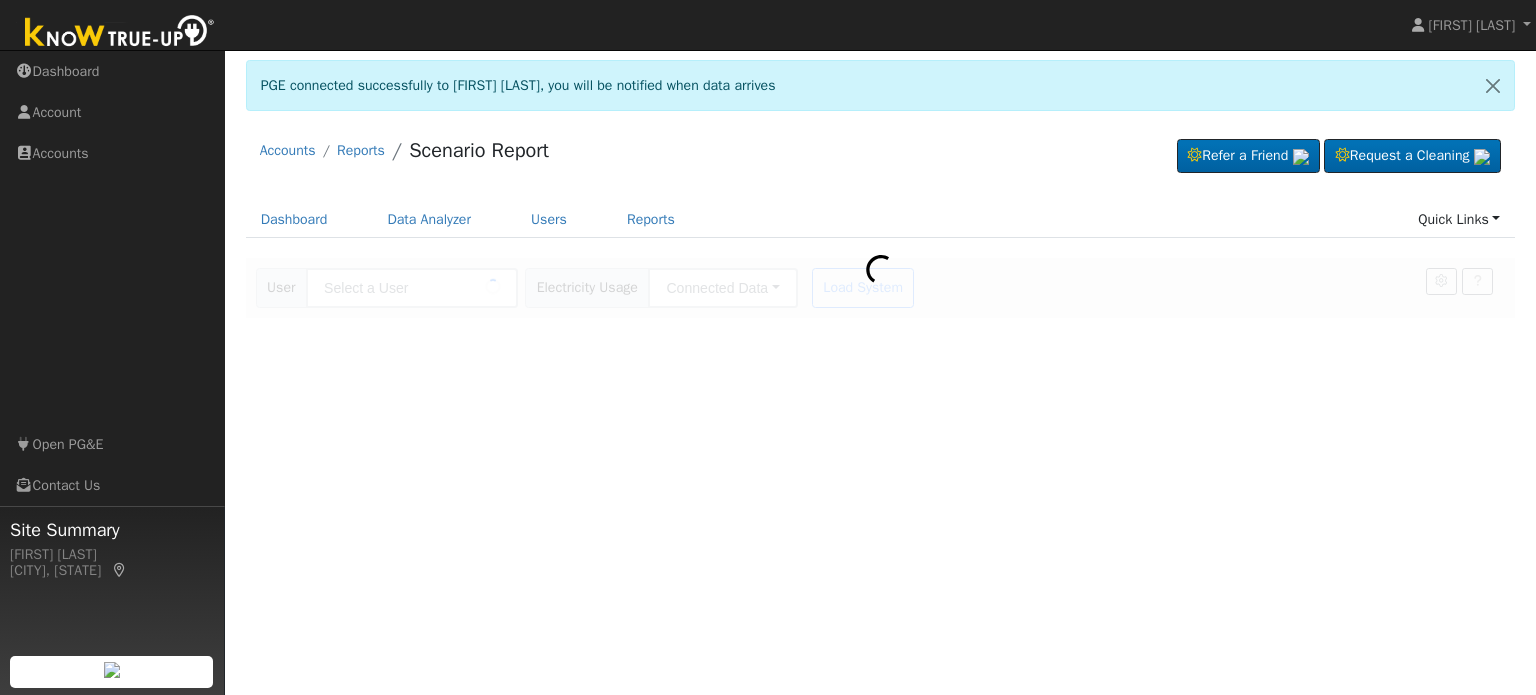 type on "[FIRST] [LAST]" 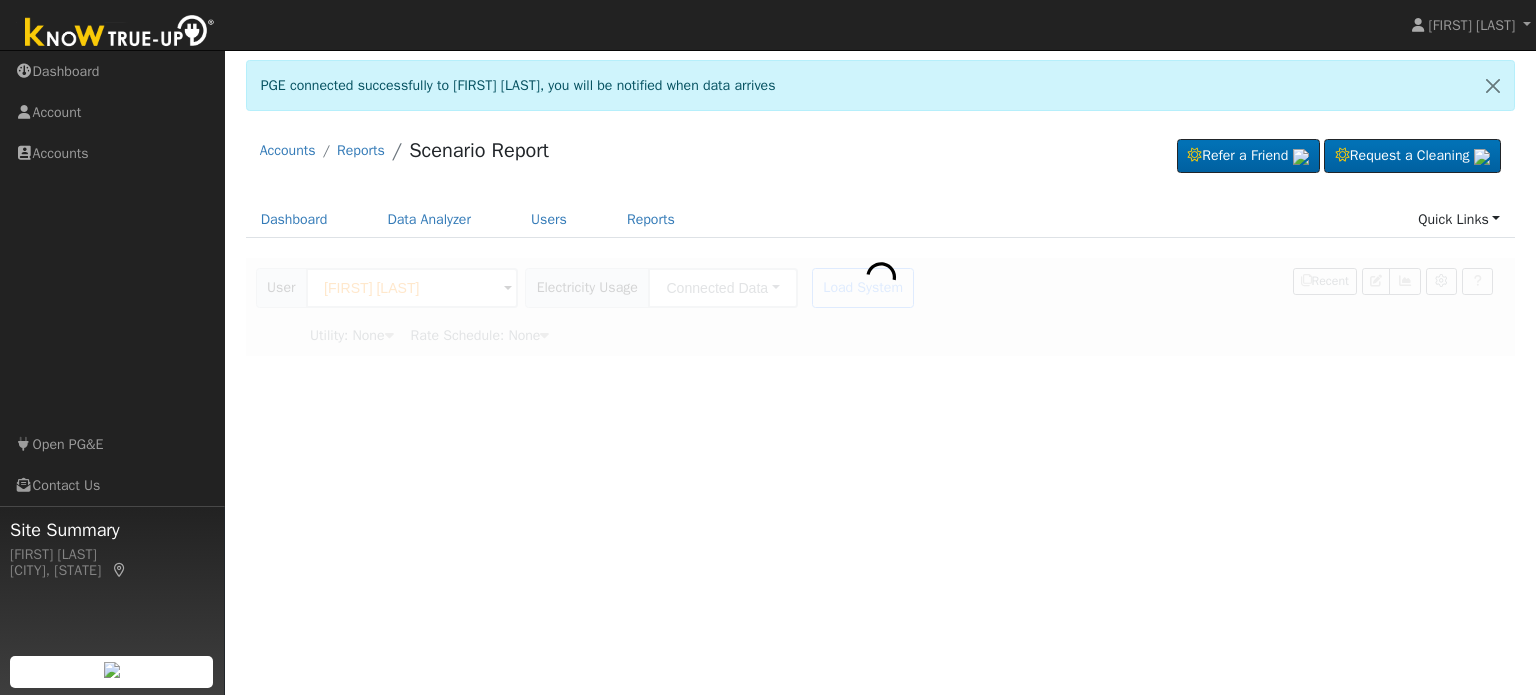 type on "Pacific Gas & Electric" 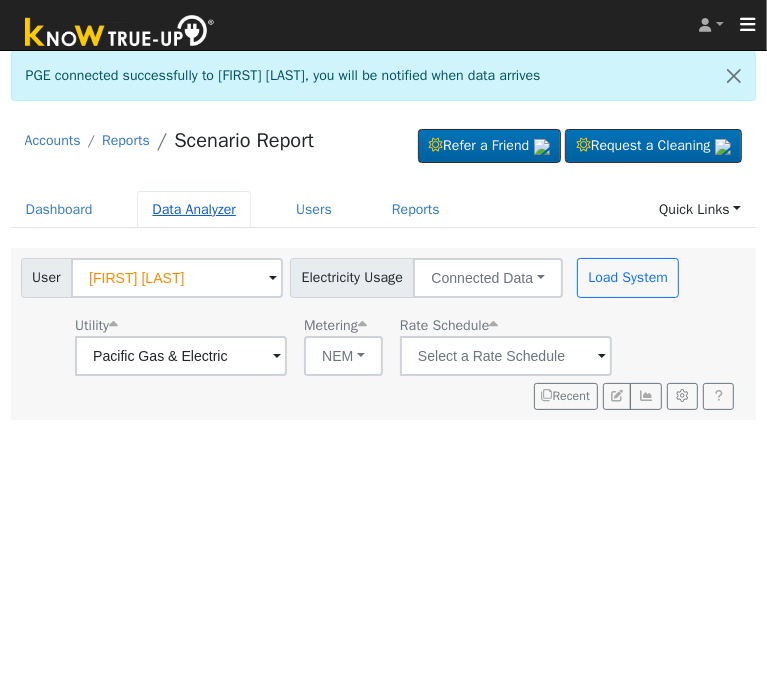 click on "Data Analyzer" at bounding box center [194, 209] 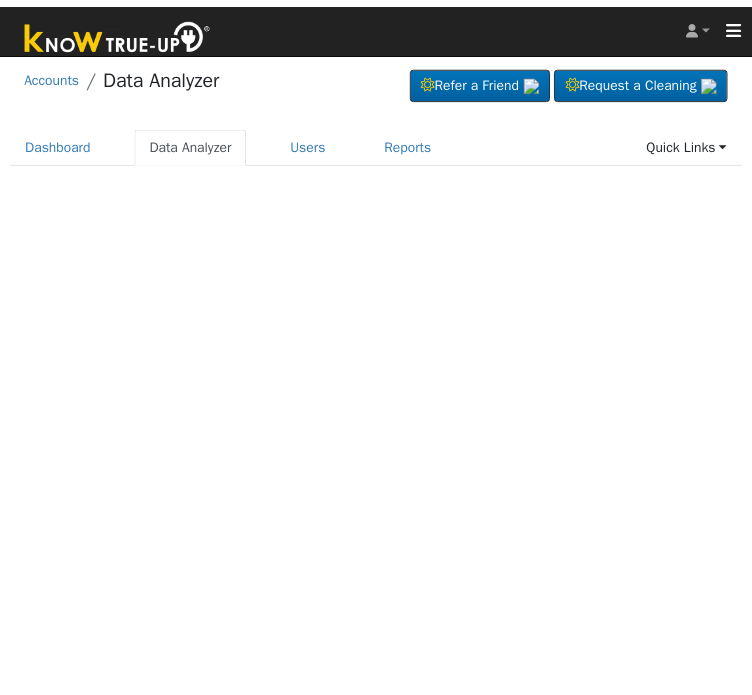 scroll, scrollTop: 0, scrollLeft: 0, axis: both 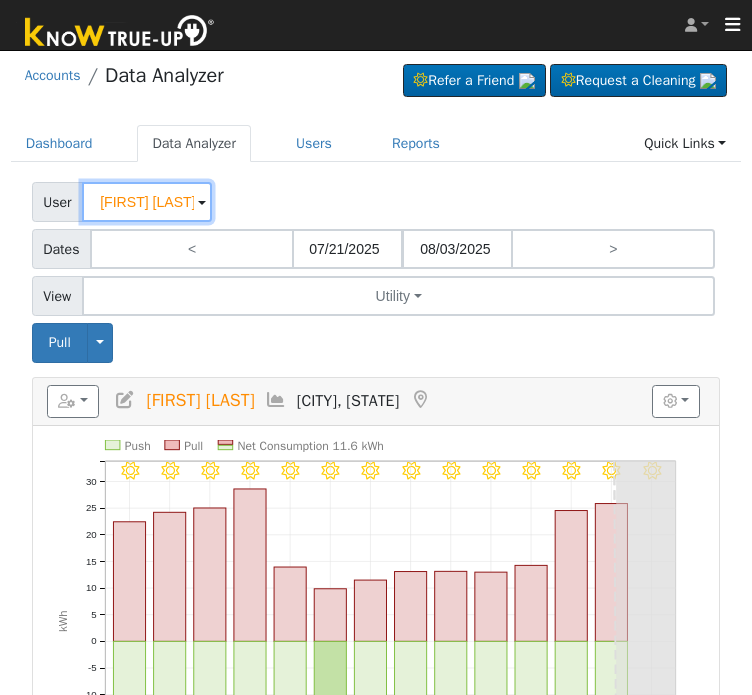 click on "[FIRST] [LAST]" at bounding box center (147, 202) 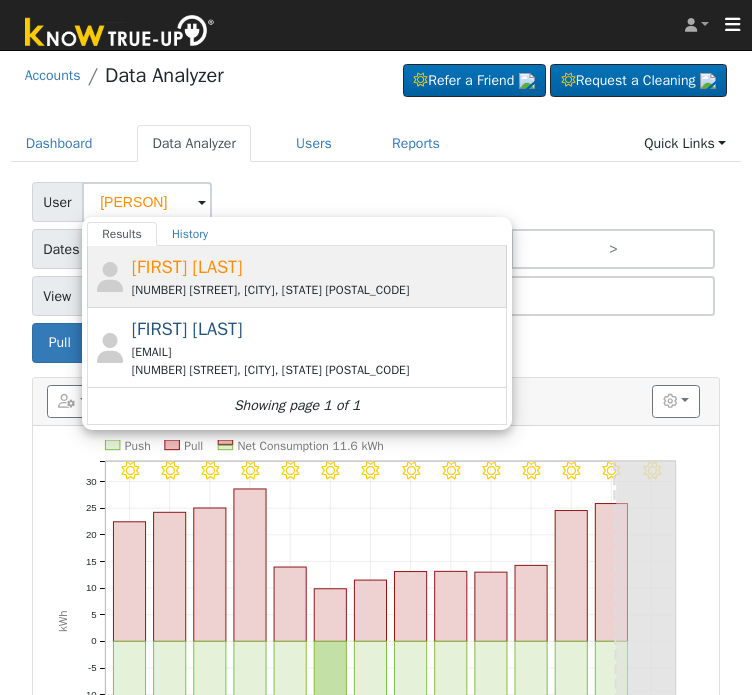 click on "[FIRST] [LAST]" at bounding box center [187, 267] 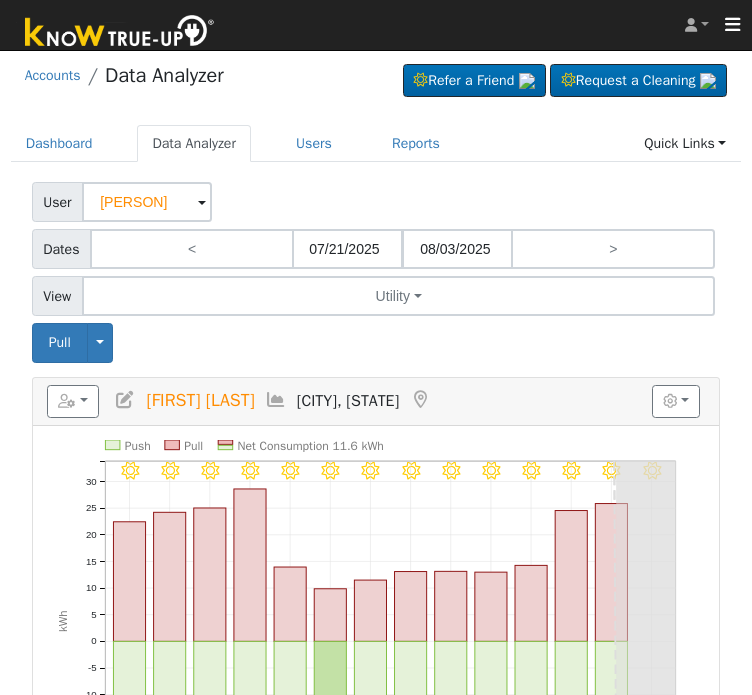 type on "[FIRST] [LAST]" 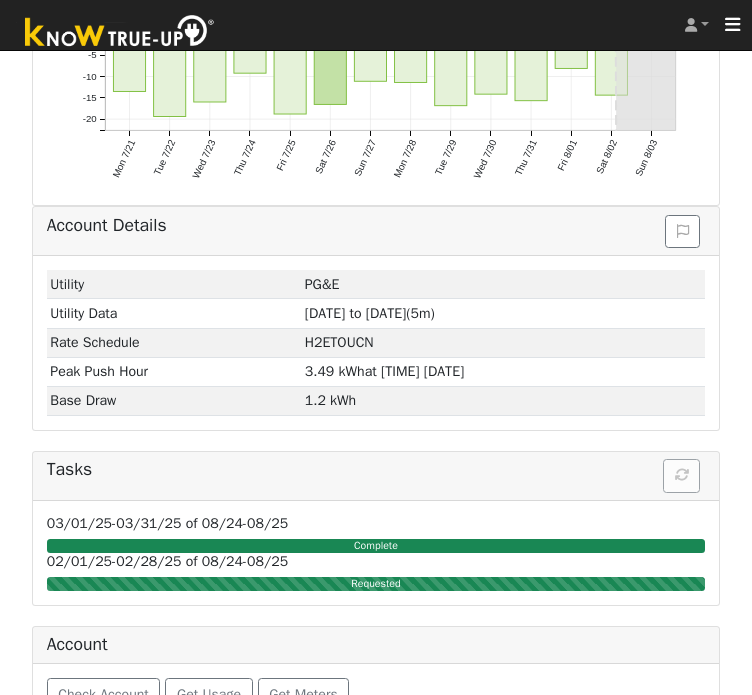 scroll, scrollTop: 697, scrollLeft: 0, axis: vertical 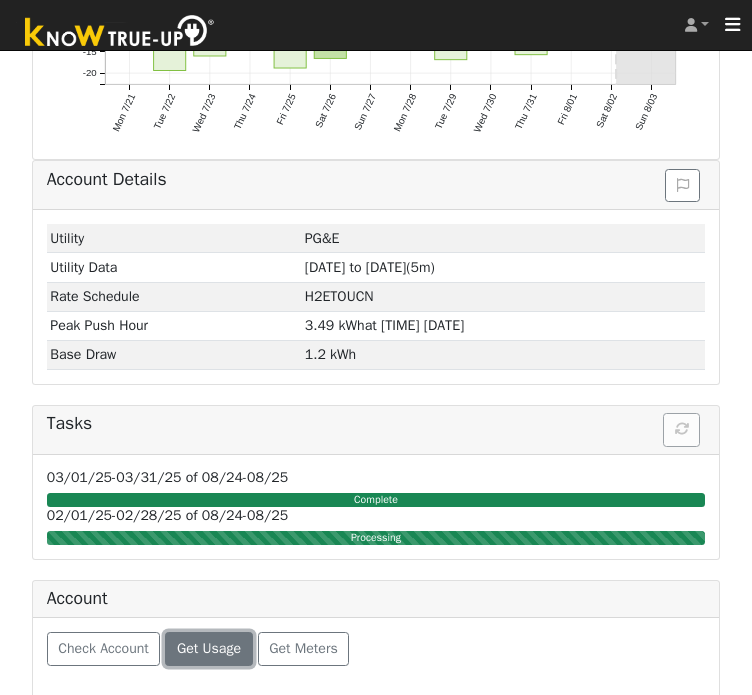 click on "Get Usage" at bounding box center [209, 648] 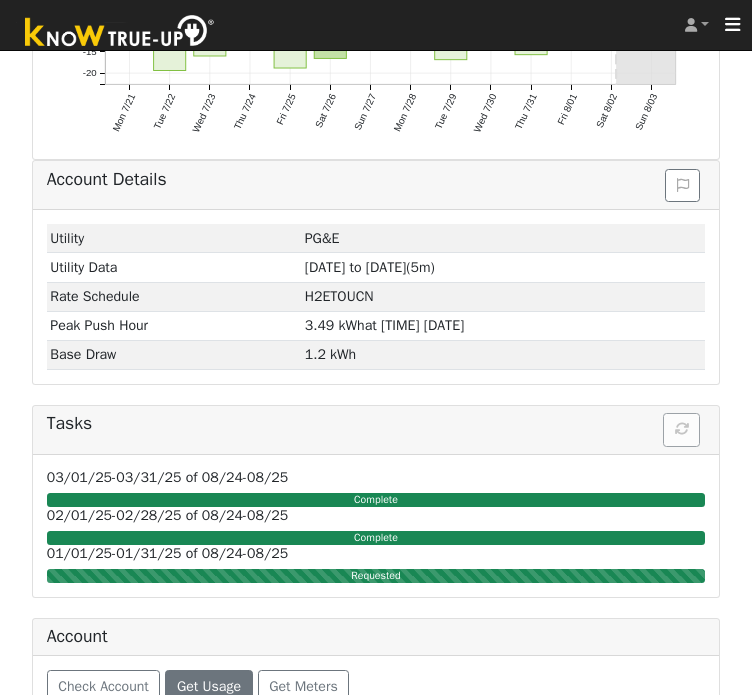 scroll, scrollTop: 916, scrollLeft: 0, axis: vertical 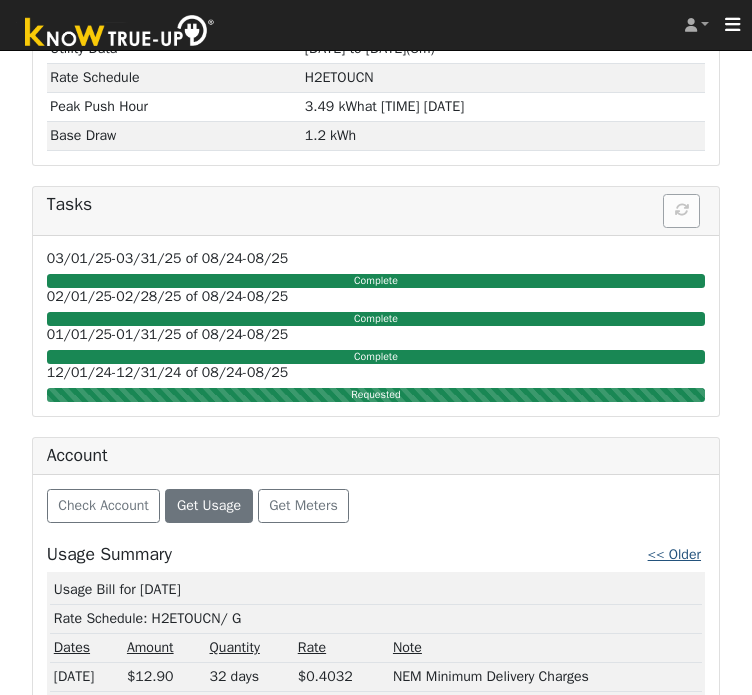 click on "<< Older" at bounding box center (674, 554) 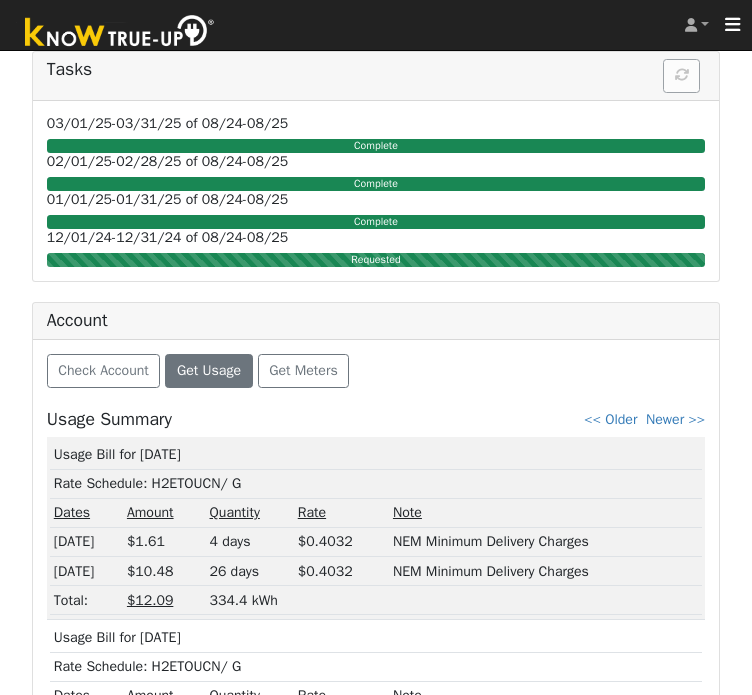 scroll, scrollTop: 1136, scrollLeft: 0, axis: vertical 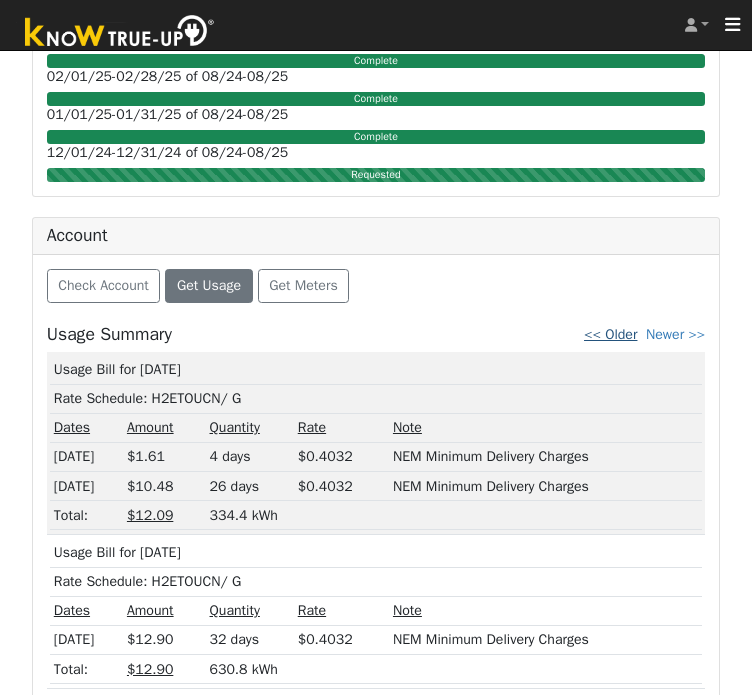 click on "<< Older" at bounding box center [610, 334] 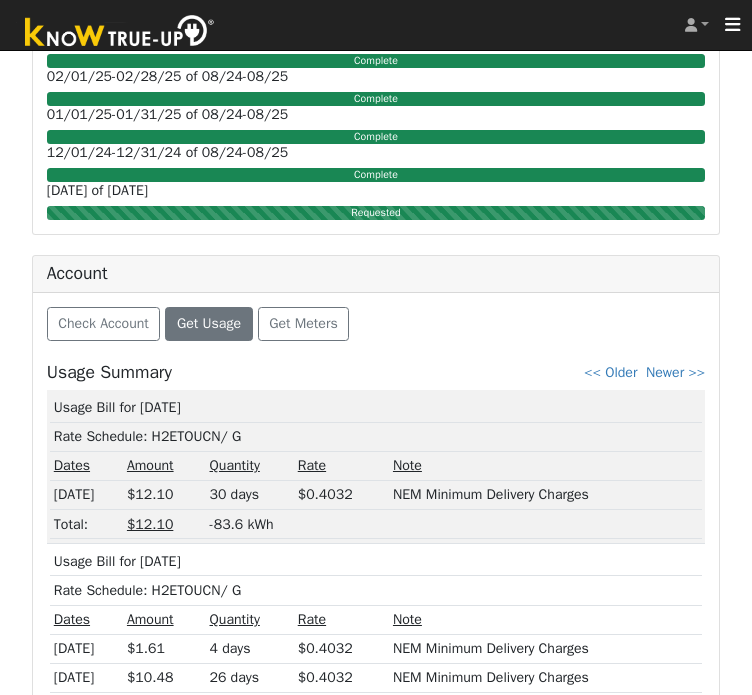 scroll, scrollTop: 1173, scrollLeft: 0, axis: vertical 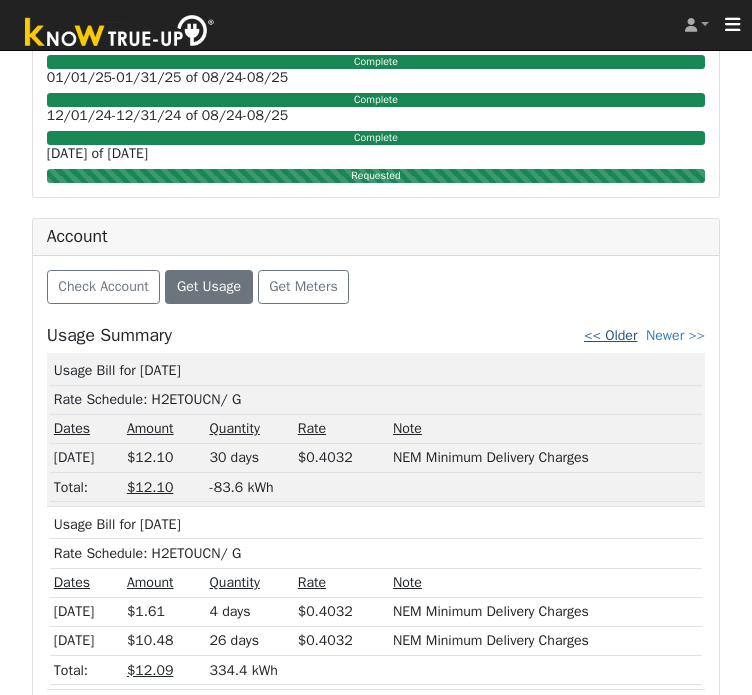 click on "<< Older" at bounding box center [610, 335] 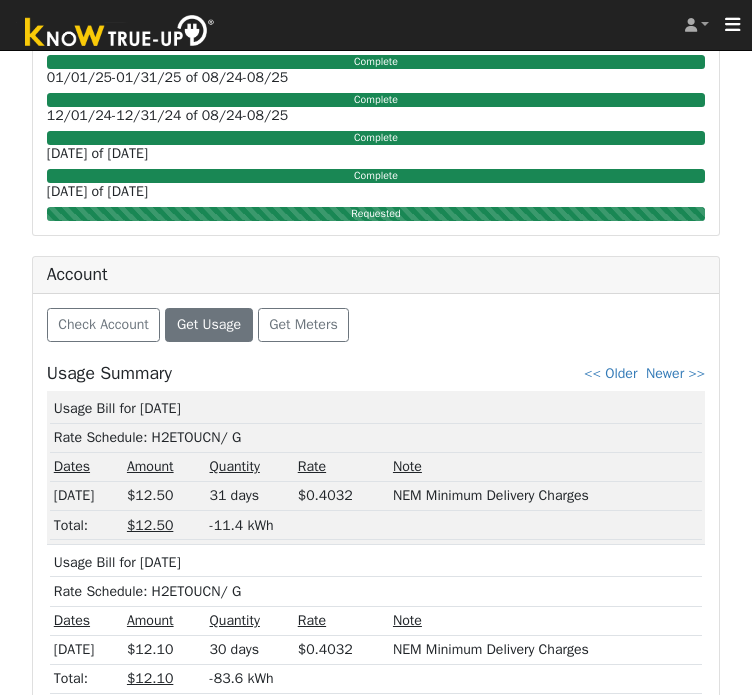 scroll, scrollTop: 1183, scrollLeft: 0, axis: vertical 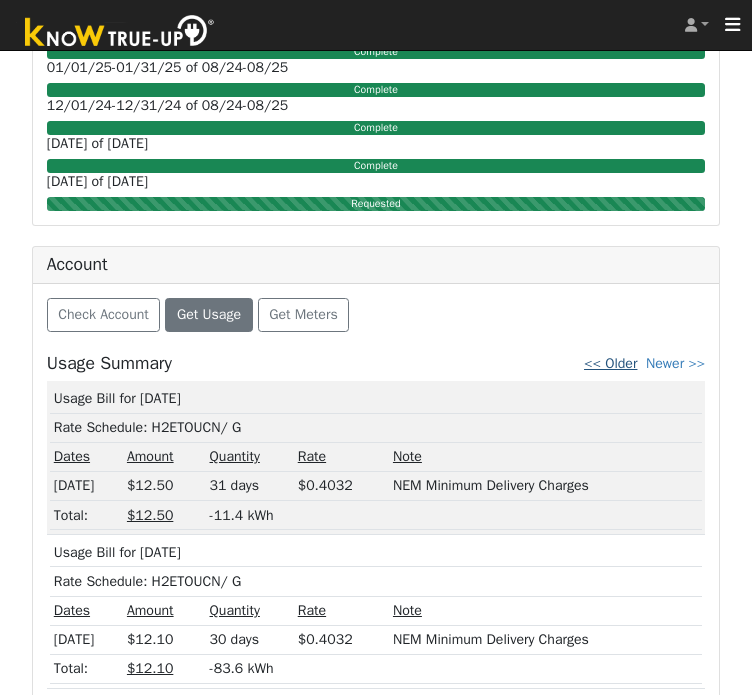 click on "<< Older" at bounding box center [610, 363] 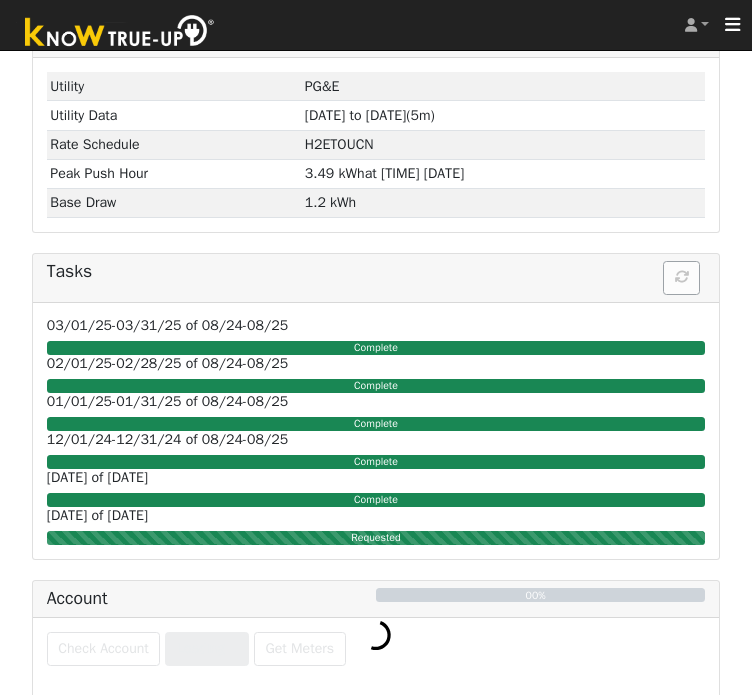 scroll, scrollTop: 1183, scrollLeft: 0, axis: vertical 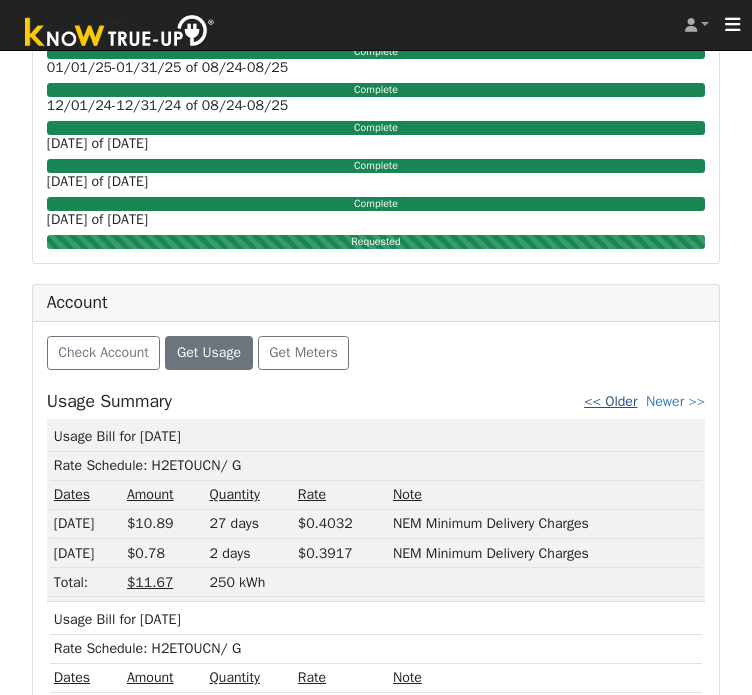 click on "<< Older" at bounding box center [610, 401] 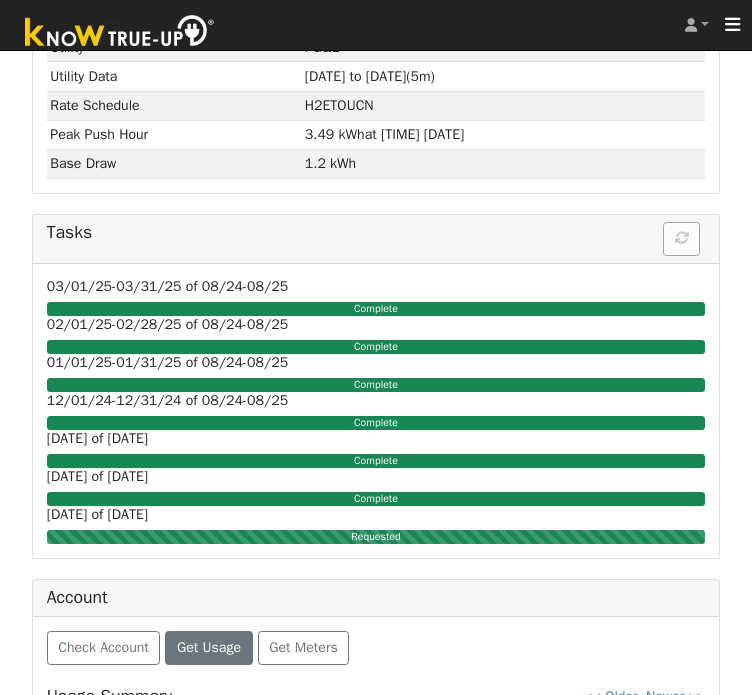 scroll, scrollTop: 1183, scrollLeft: 0, axis: vertical 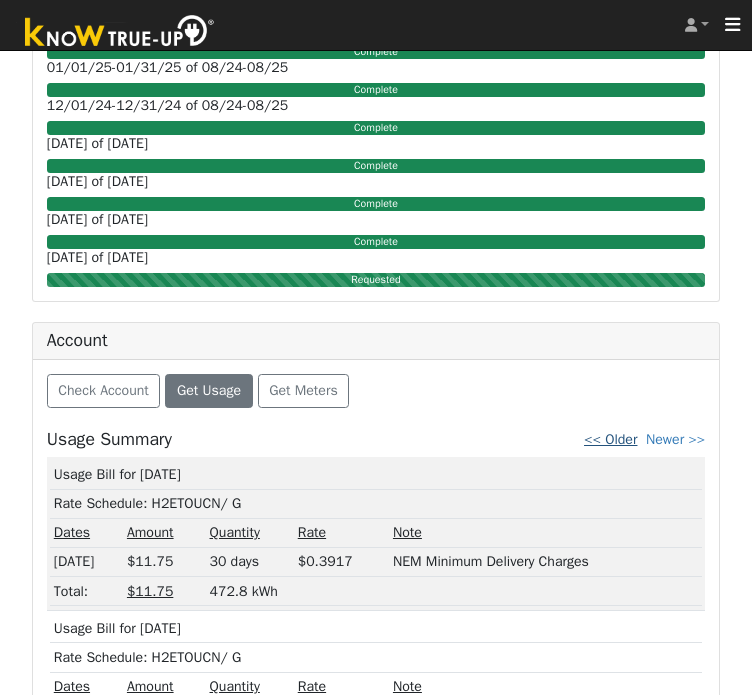 click on "<< Older" at bounding box center [610, 439] 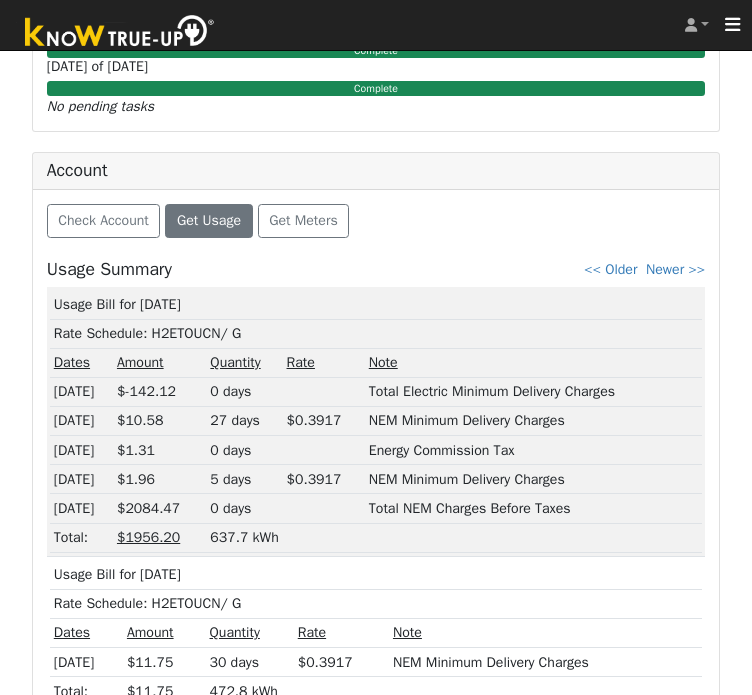 scroll, scrollTop: 1374, scrollLeft: 0, axis: vertical 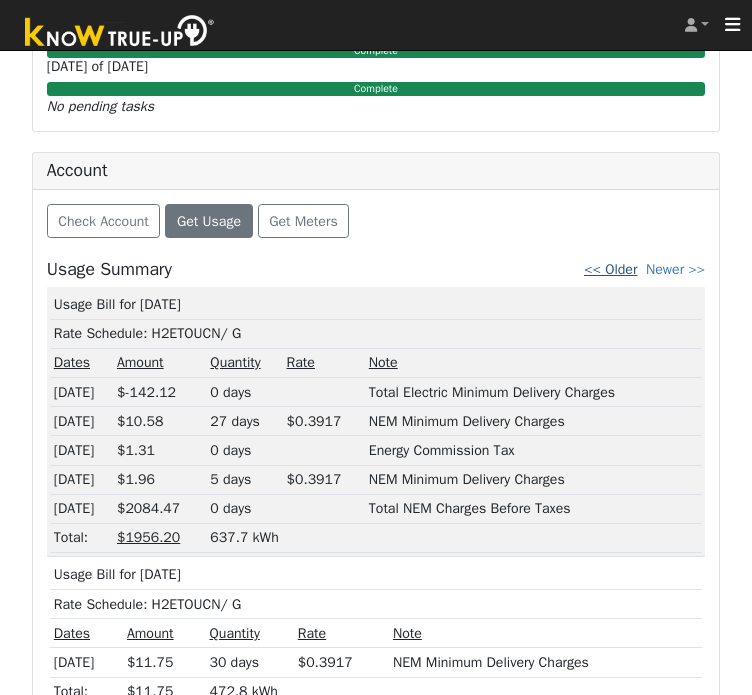click on "<< Older" at bounding box center [610, 269] 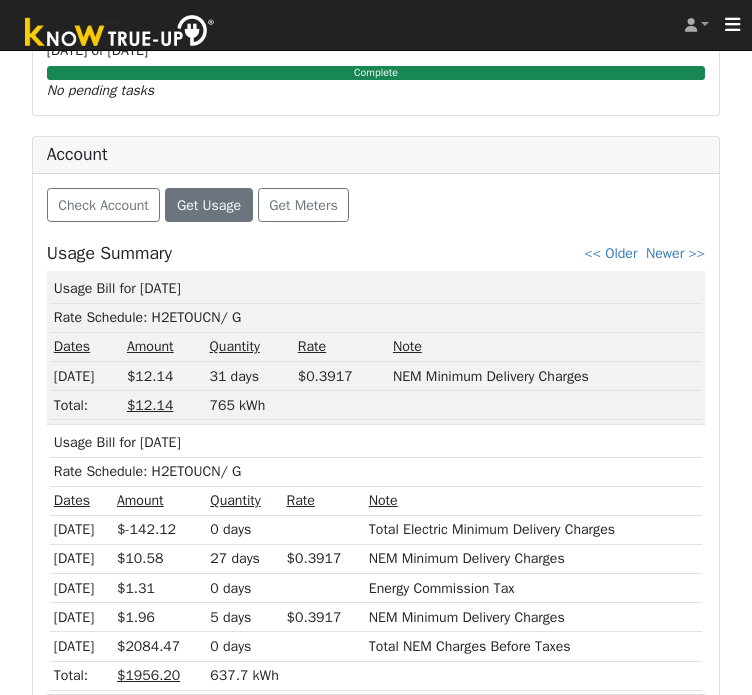 scroll, scrollTop: 1392, scrollLeft: 0, axis: vertical 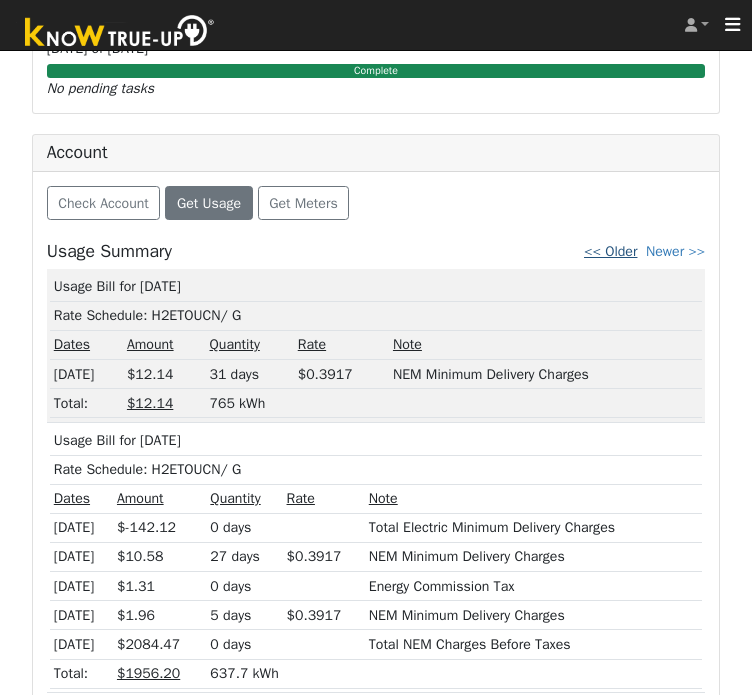 click on "<< Older" at bounding box center [610, 251] 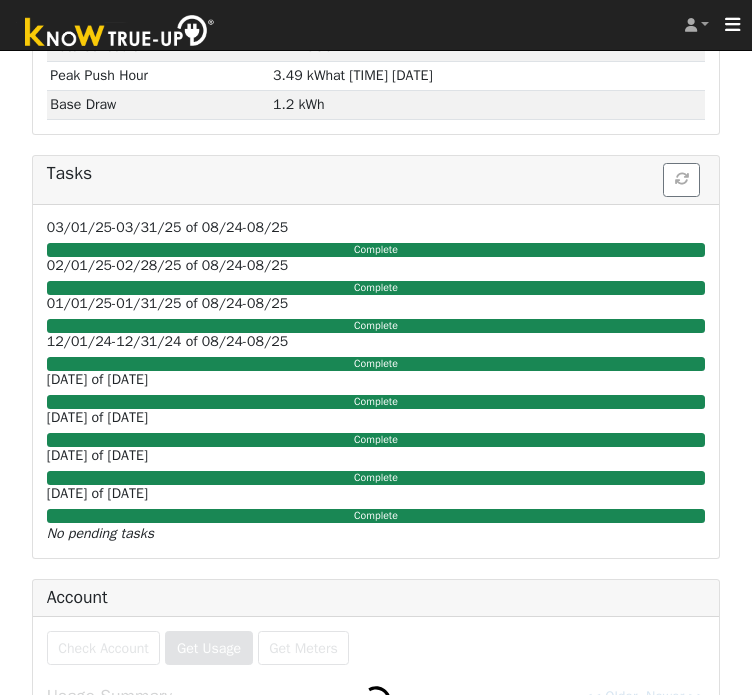 scroll, scrollTop: 1280, scrollLeft: 0, axis: vertical 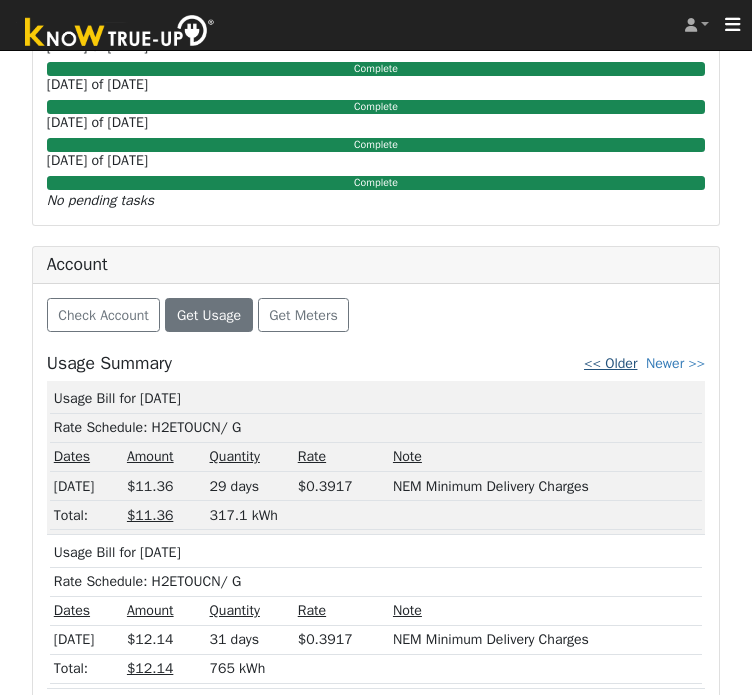 click on "<< Older" at bounding box center (610, 363) 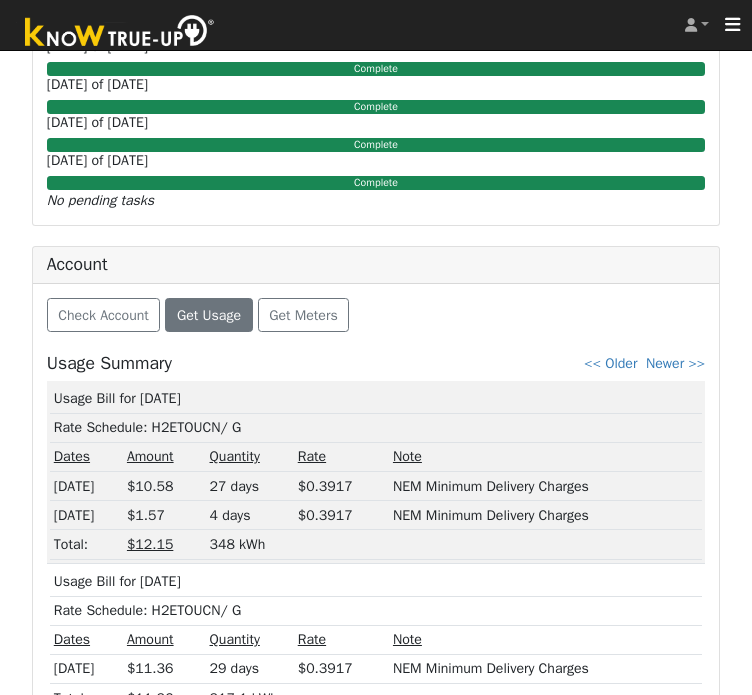 scroll, scrollTop: 1308, scrollLeft: 0, axis: vertical 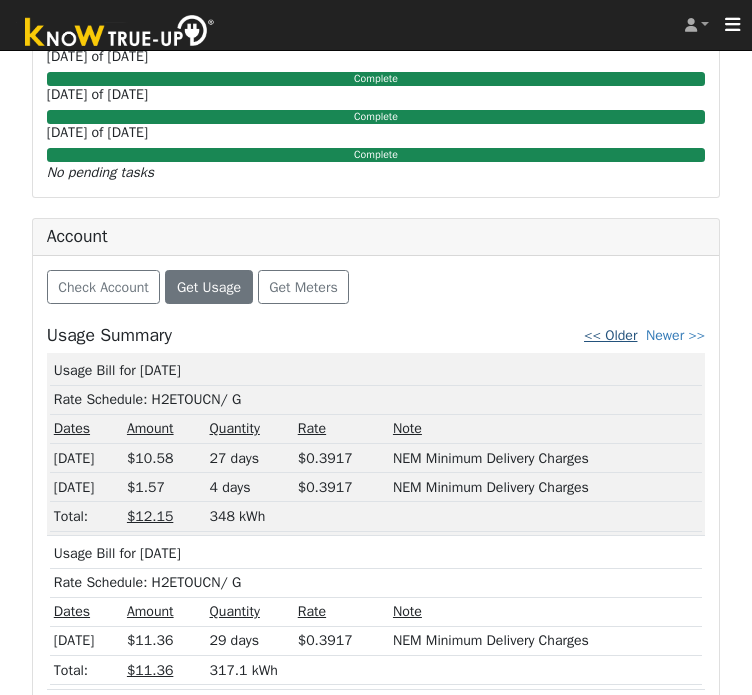 click on "<< Older" at bounding box center [610, 335] 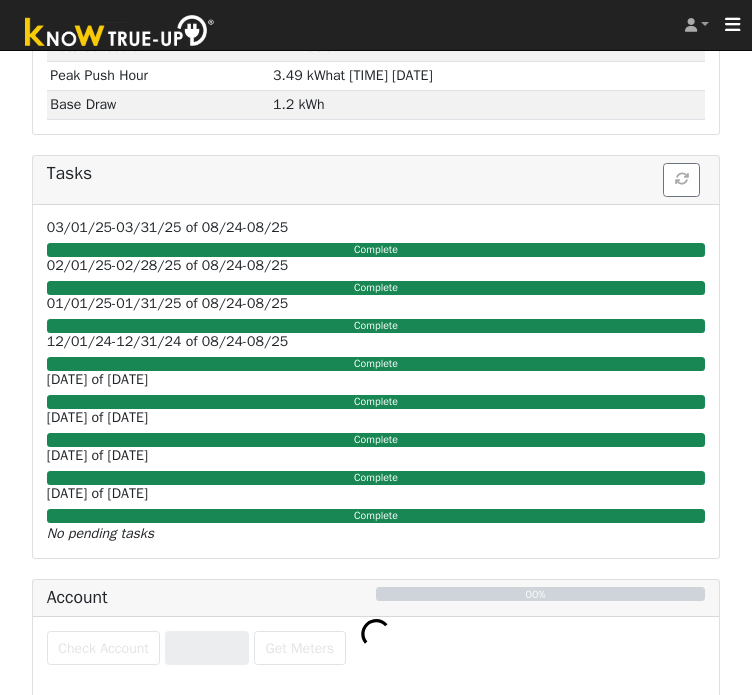 scroll, scrollTop: 1308, scrollLeft: 0, axis: vertical 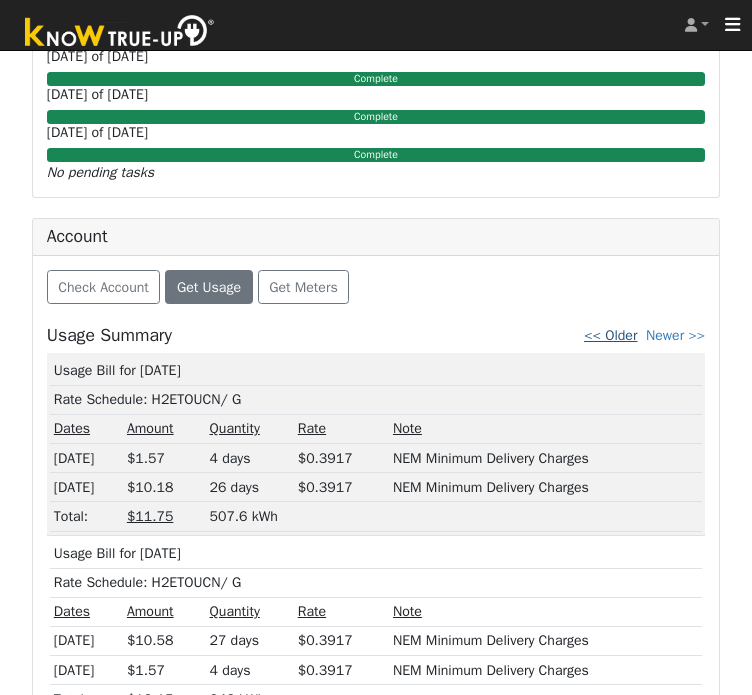 click on "<< Older" at bounding box center (610, 335) 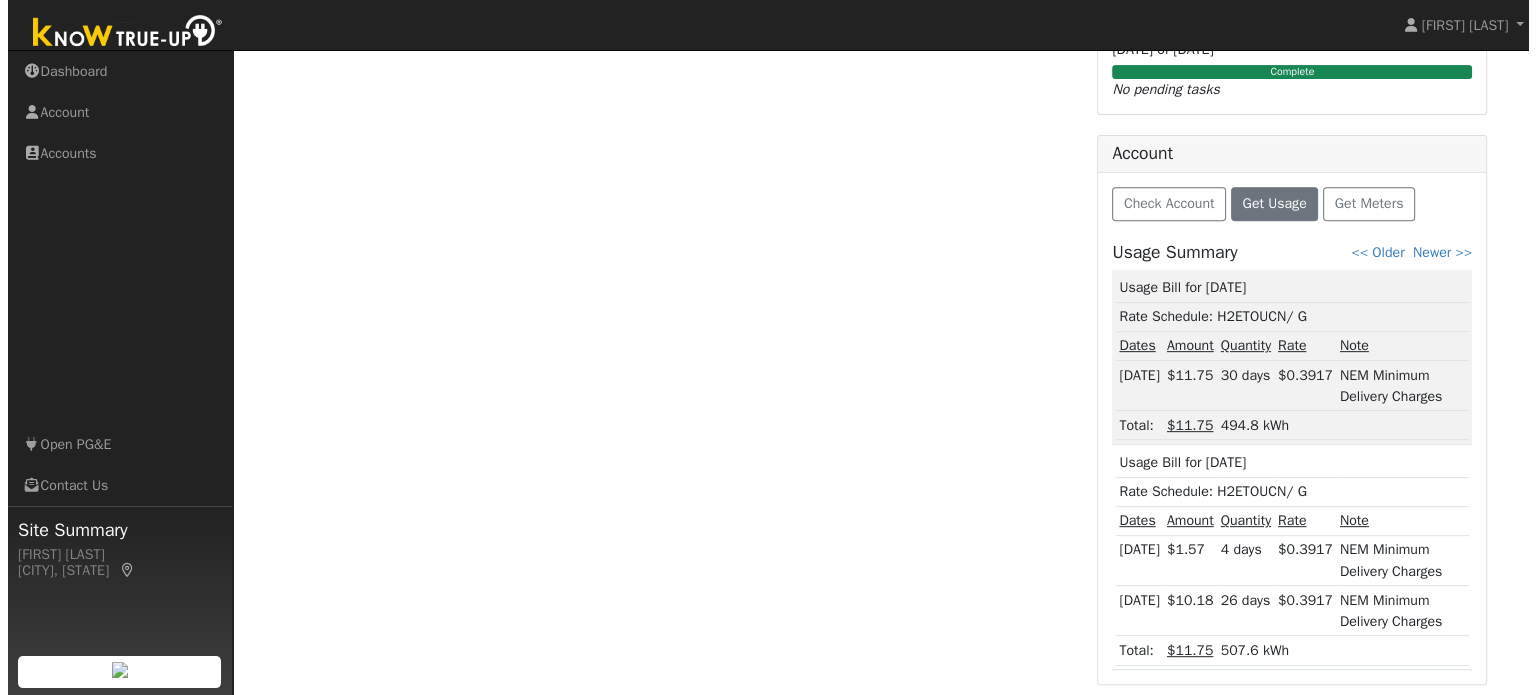 scroll, scrollTop: 0, scrollLeft: 0, axis: both 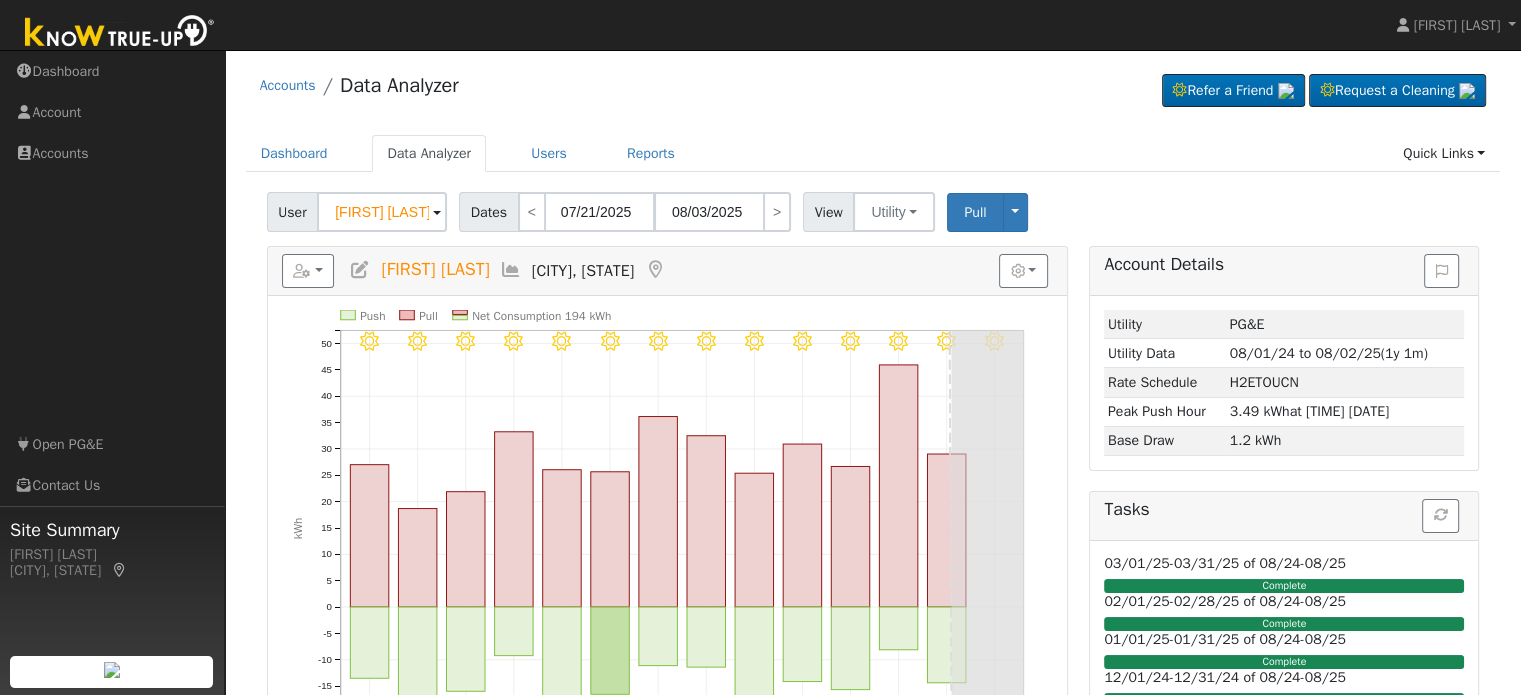 click at bounding box center [511, 270] 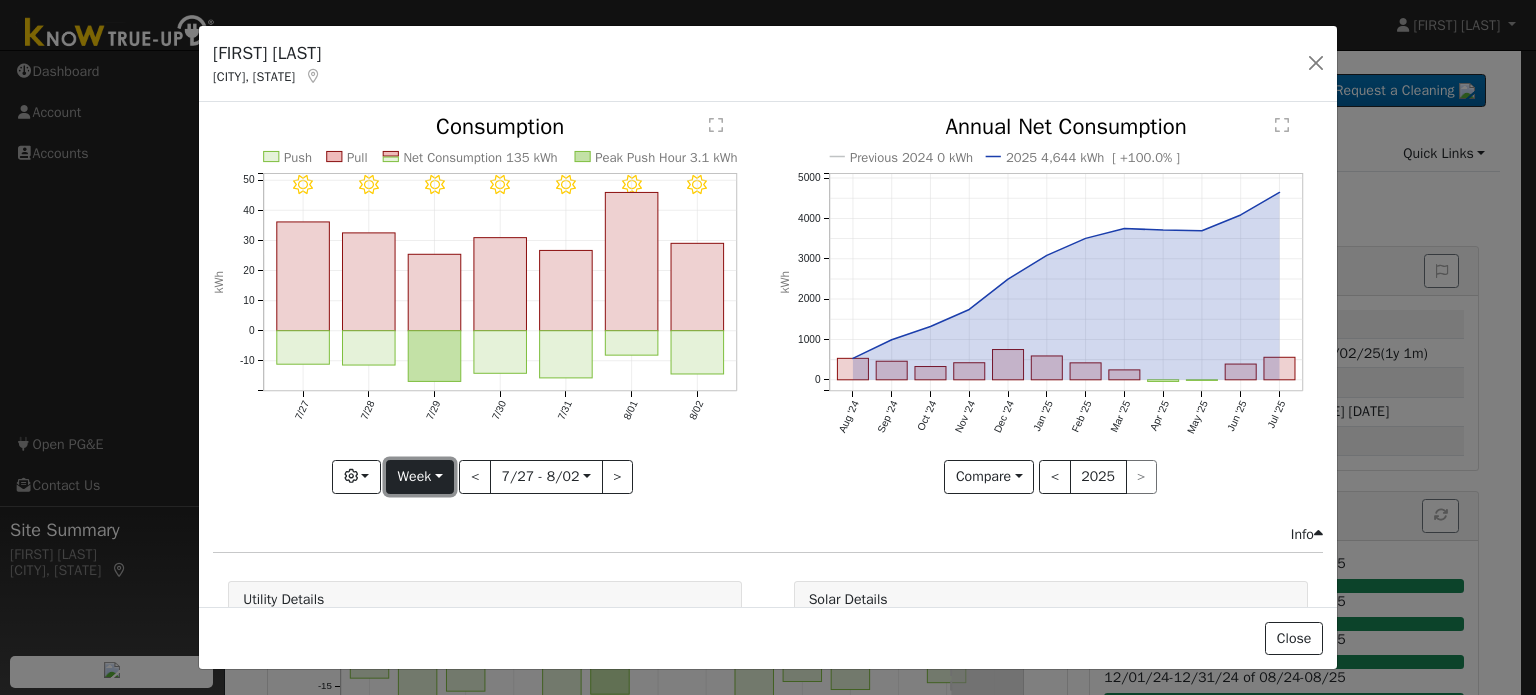 click on "Week" at bounding box center (420, 477) 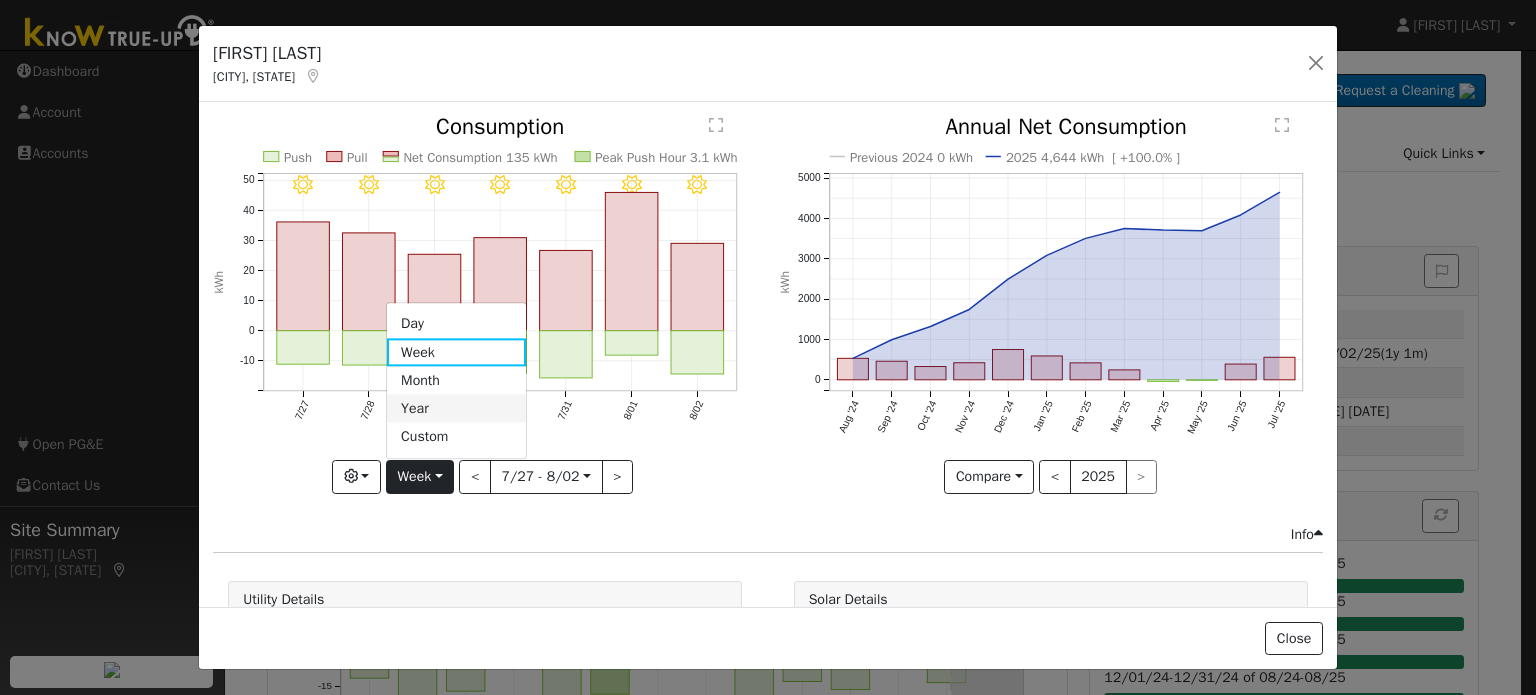 click on "Year" at bounding box center (456, 409) 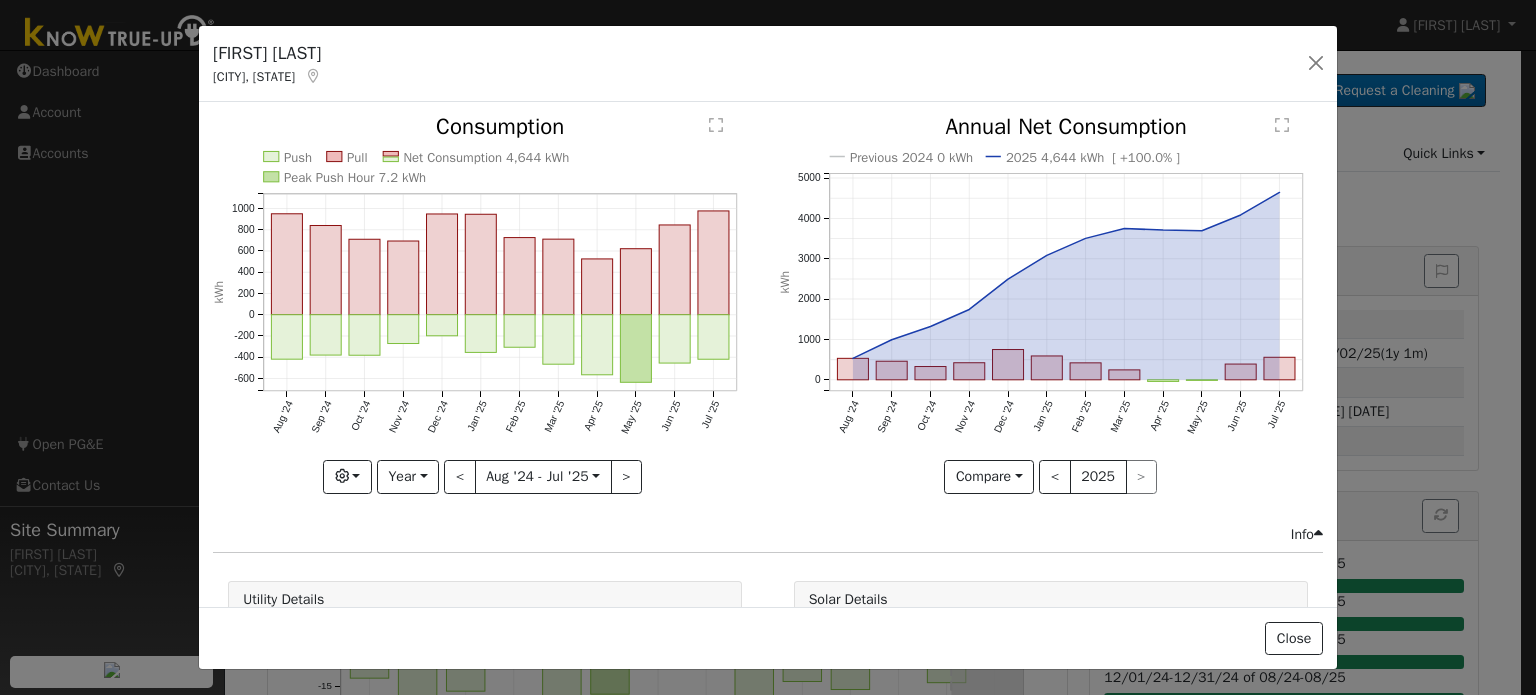 click on "Previous 2024 0 kWh 2025 4,644 kWh  [ +100.0% ] Aug '24 Sep '24 Oct '24 Nov '24 Dec '24 Jan '25 Feb '25 Mar '25 Apr '25 May '25 Jun '25 Jul '25 0 1000 2000 3000 4000 5000  Annual Net Consumption kWh onclick="" onclick="" onclick="" onclick="" onclick="" onclick="" onclick="" onclick="" onclick="" onclick="" onclick="" onclick="" onclick="" onclick="" onclick="" onclick="" onclick="" onclick="" onclick="" onclick="" onclick="" onclick="" onclick="" onclick="" Compare Compare Previous Current Year  <  2025 >" at bounding box center (1050, 319) 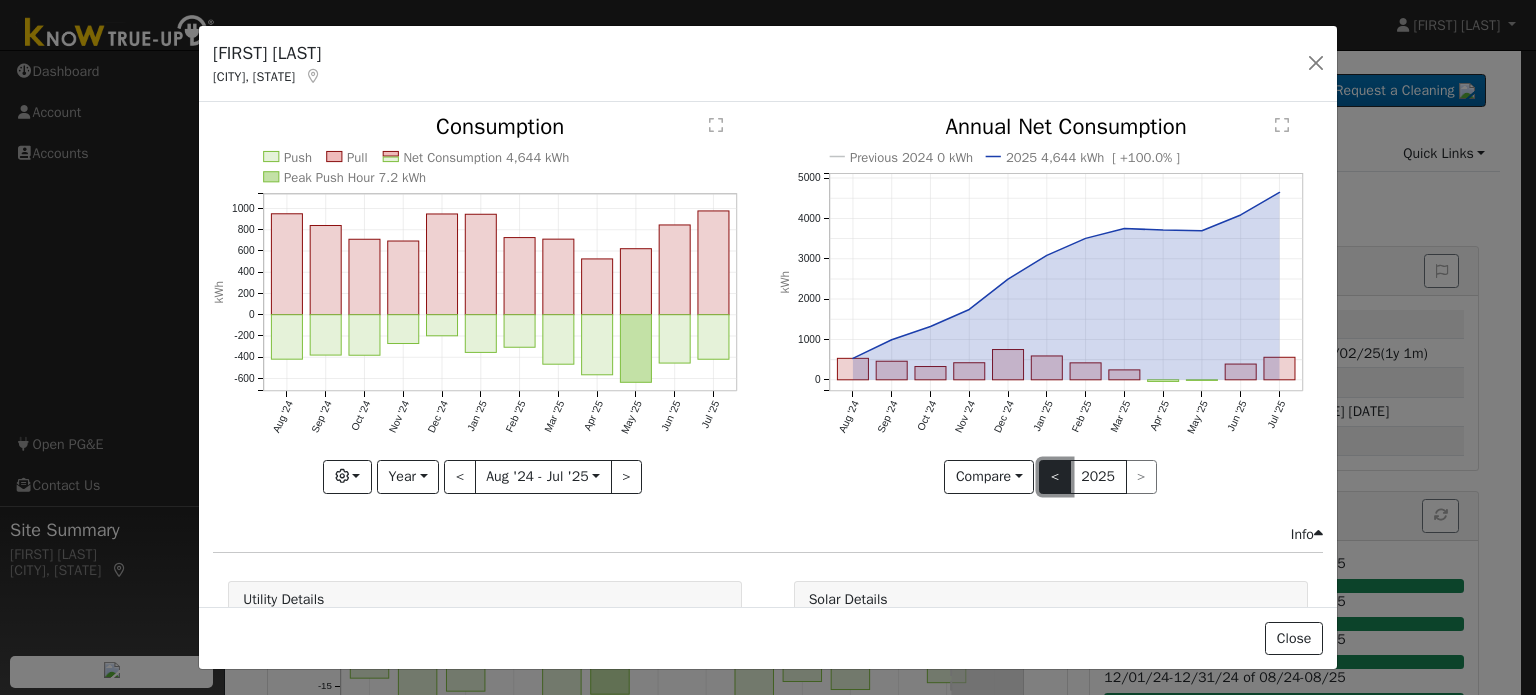 click on "<" at bounding box center (1055, 477) 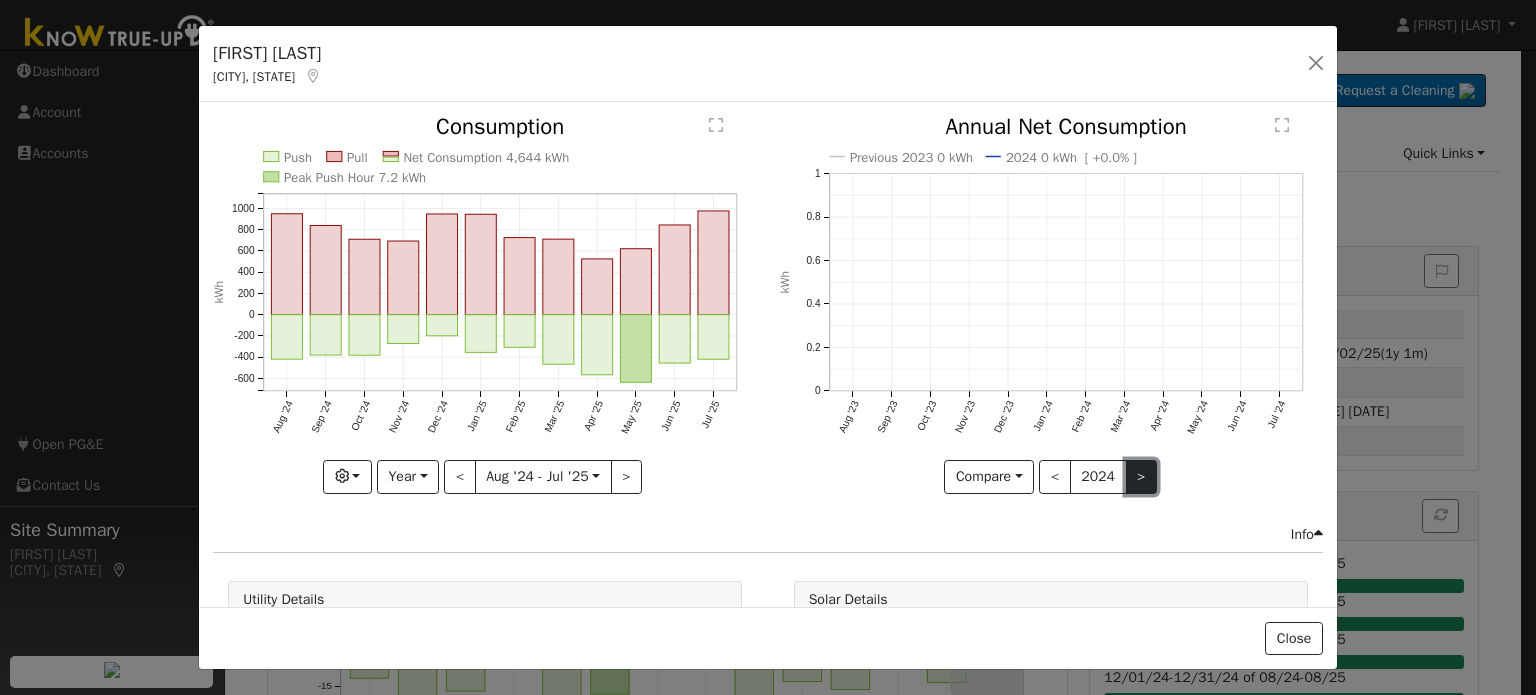 click on ">" at bounding box center (1142, 477) 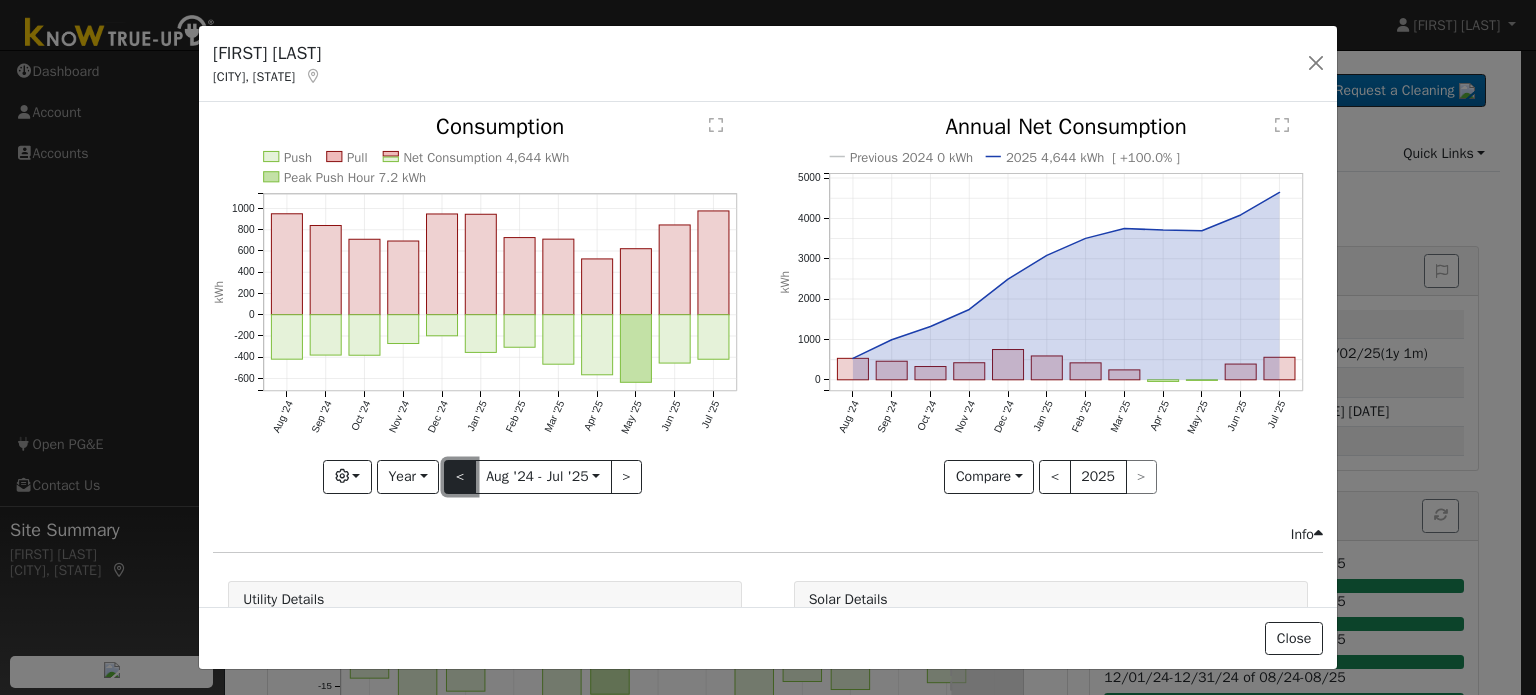 click on "<" at bounding box center (460, 477) 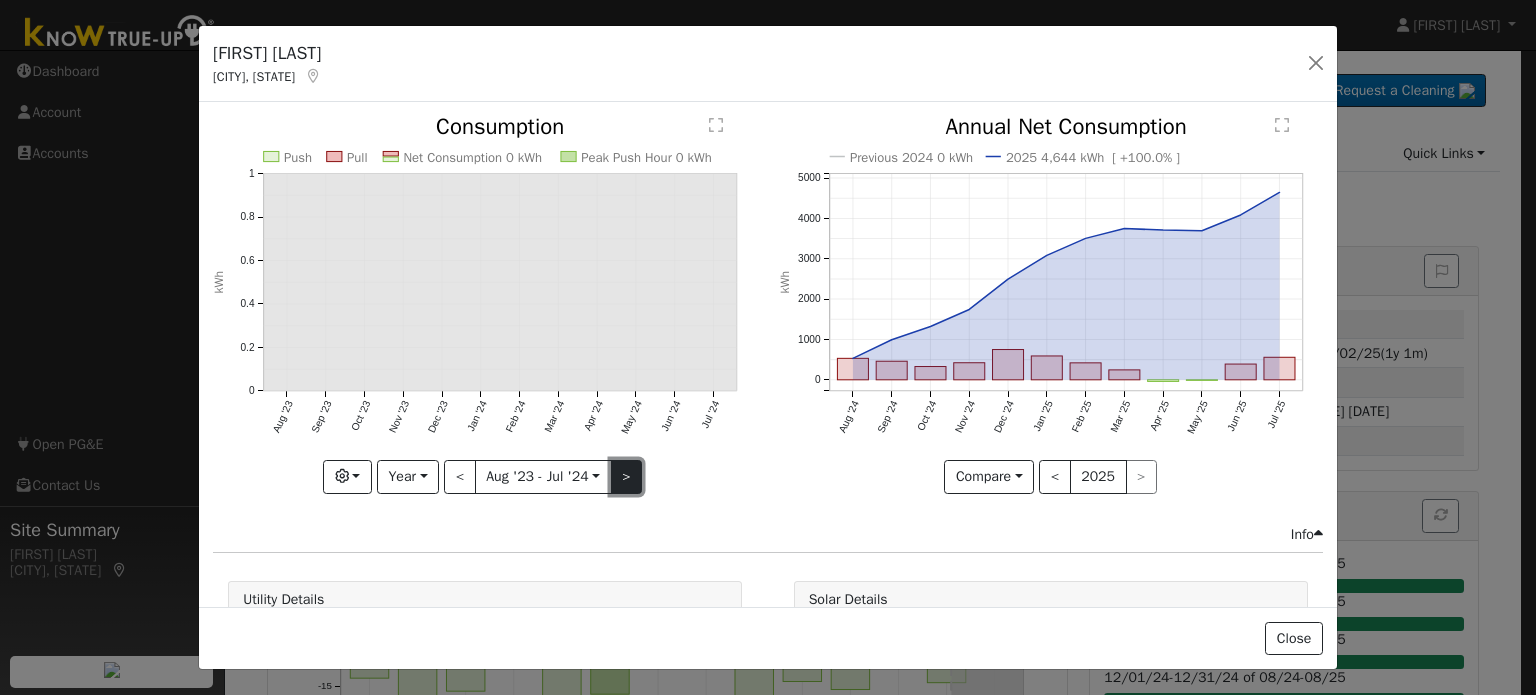 click on ">" at bounding box center (627, 477) 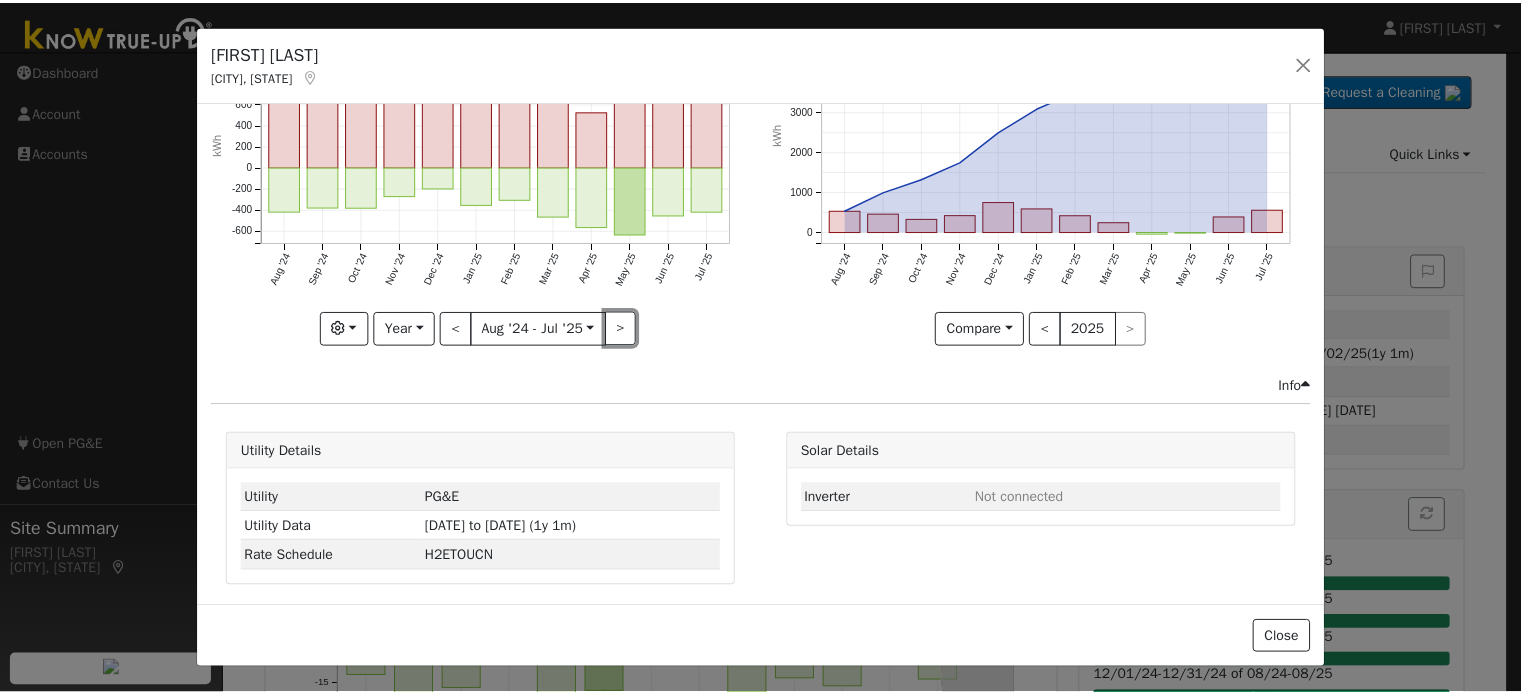 scroll, scrollTop: 0, scrollLeft: 0, axis: both 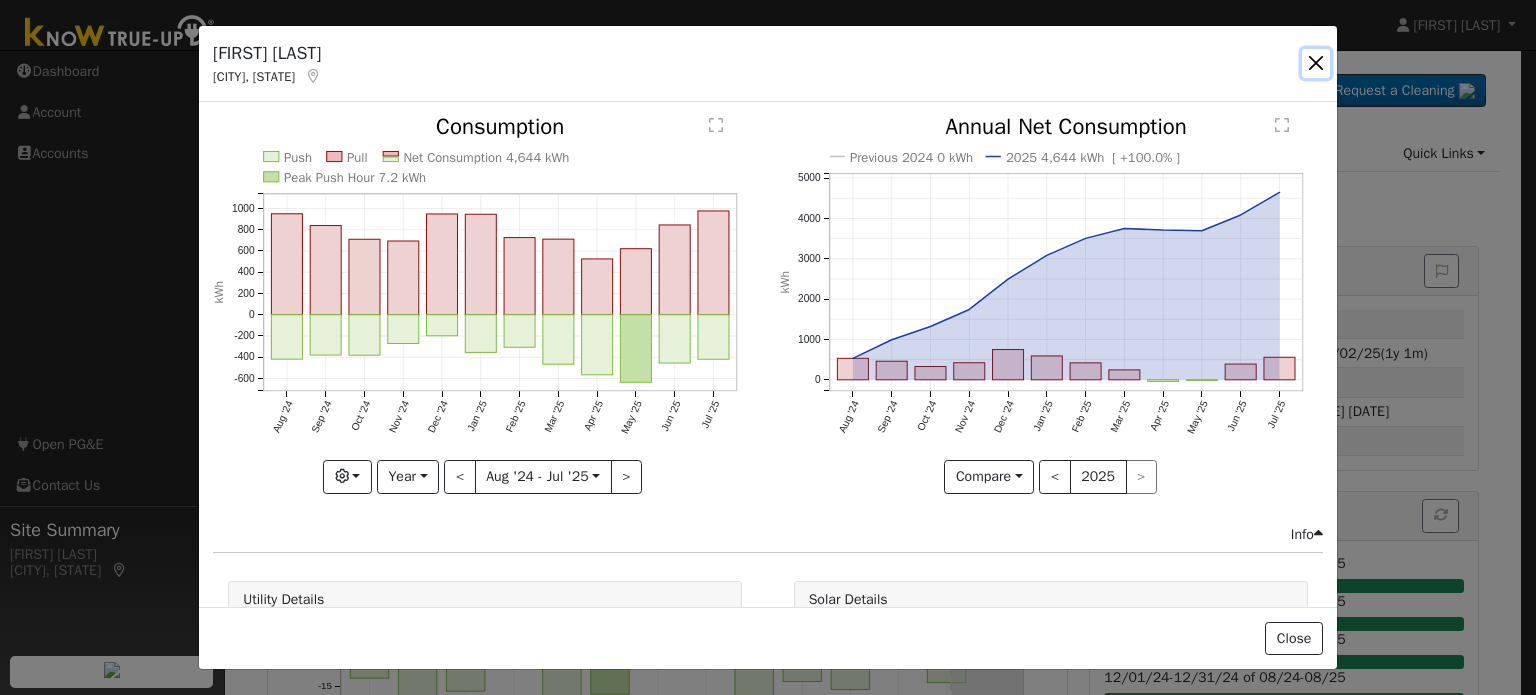 click at bounding box center (1316, 63) 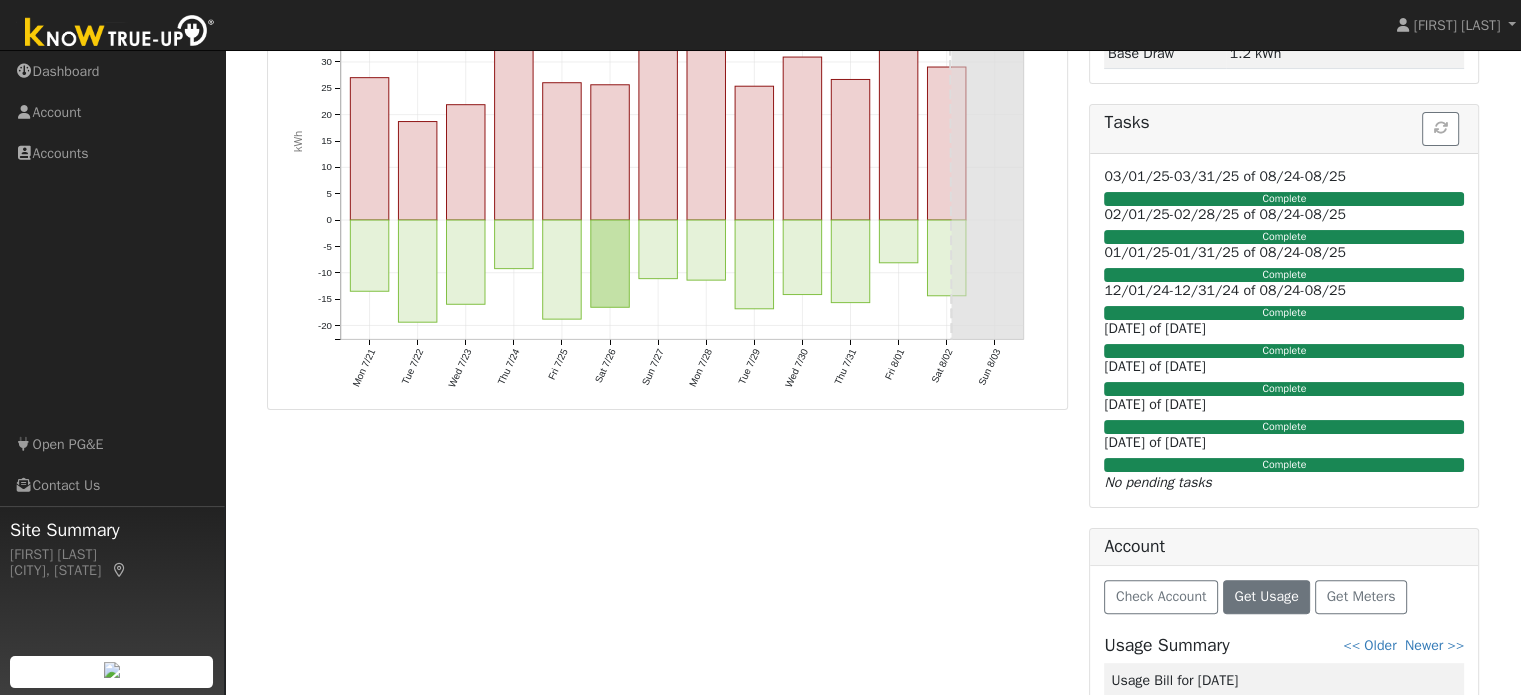 scroll, scrollTop: 0, scrollLeft: 0, axis: both 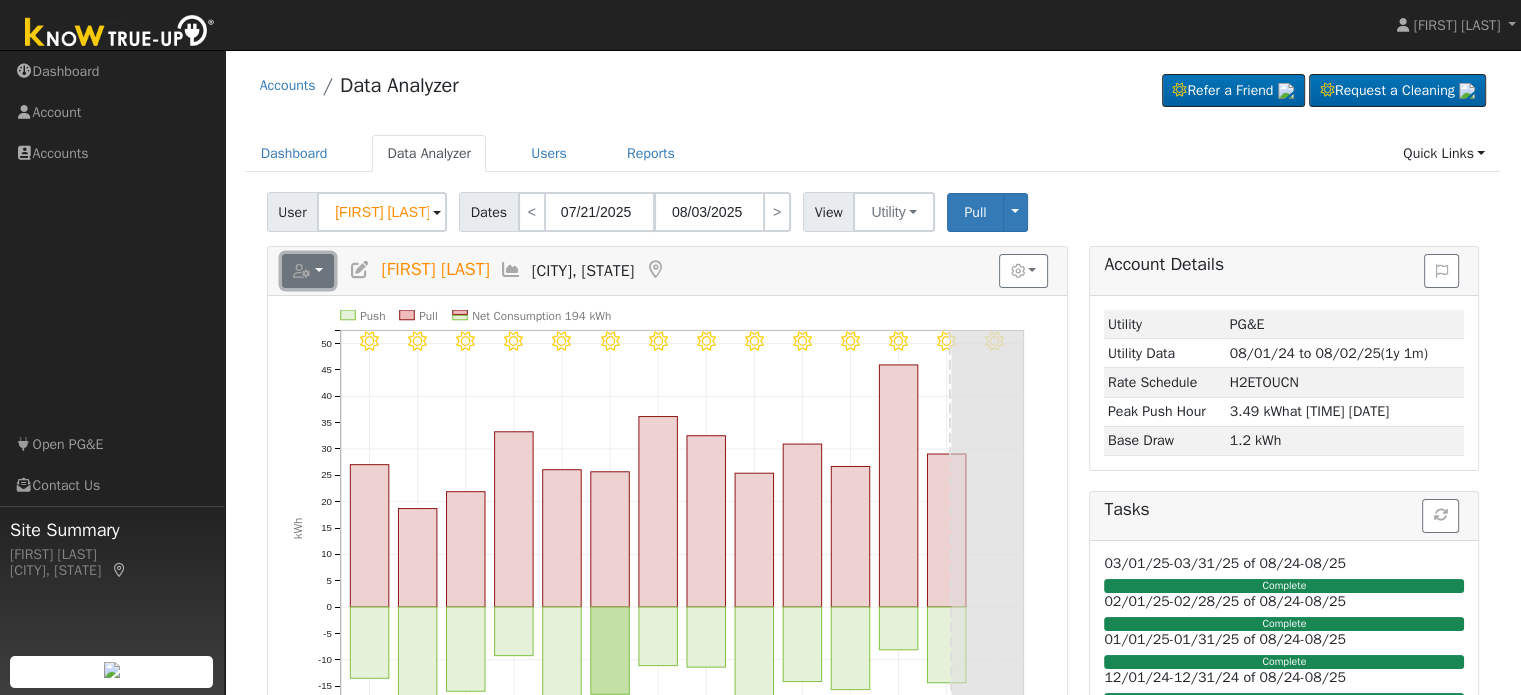 click at bounding box center (308, 271) 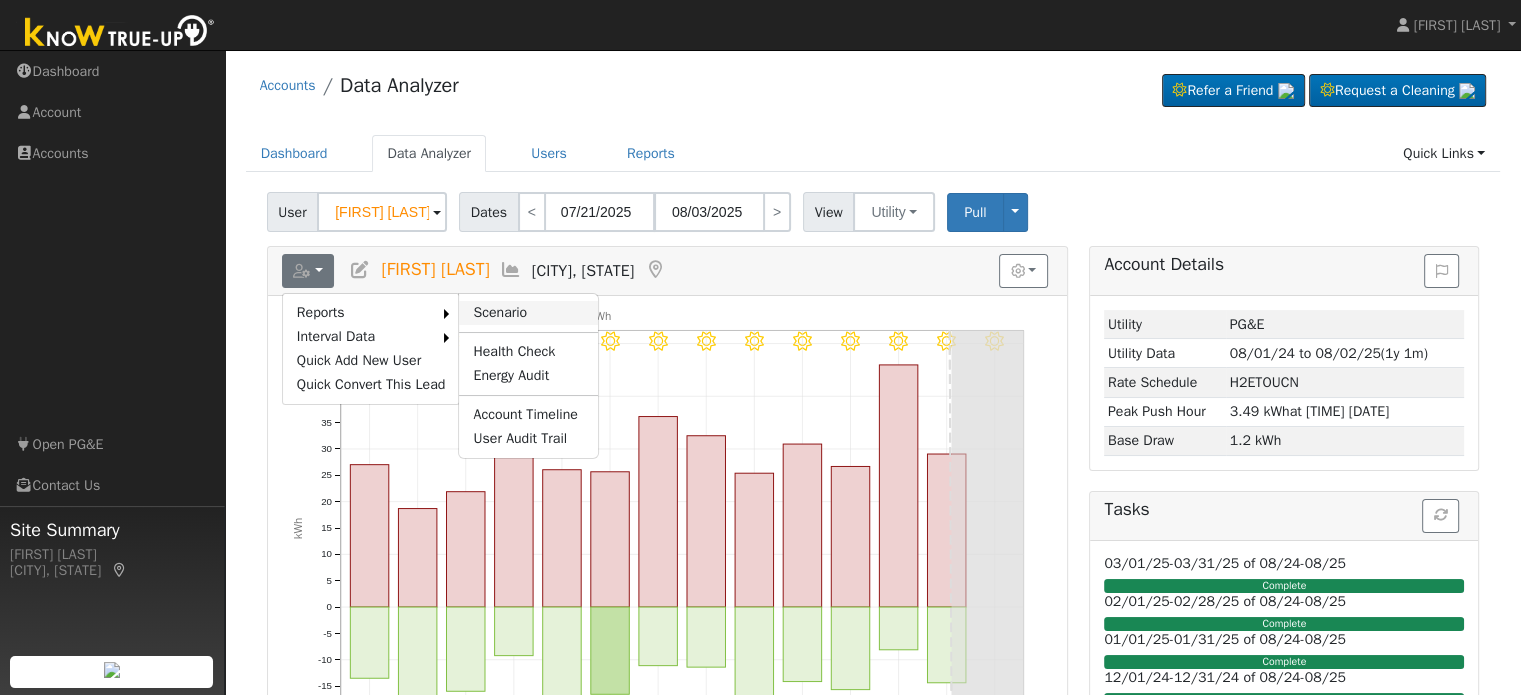 click on "Scenario" at bounding box center (528, 313) 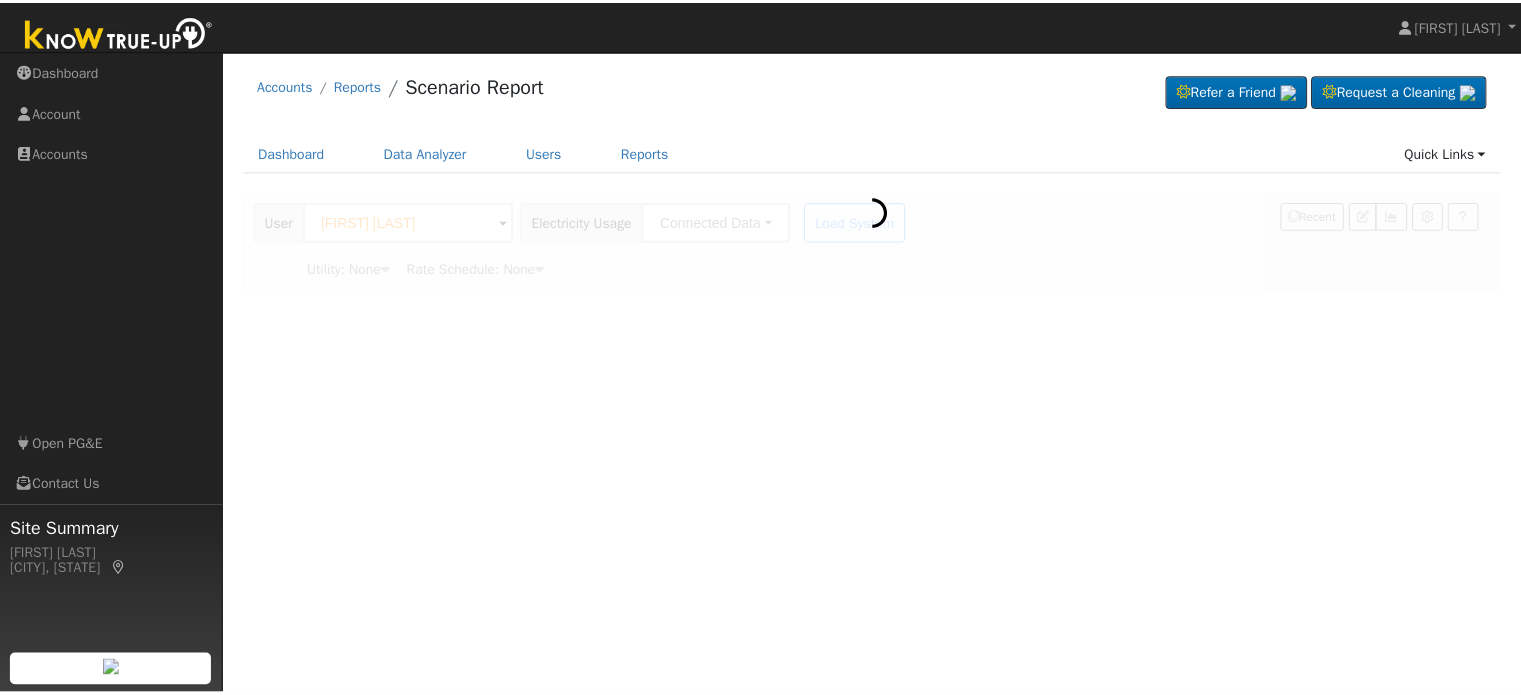 scroll, scrollTop: 0, scrollLeft: 0, axis: both 